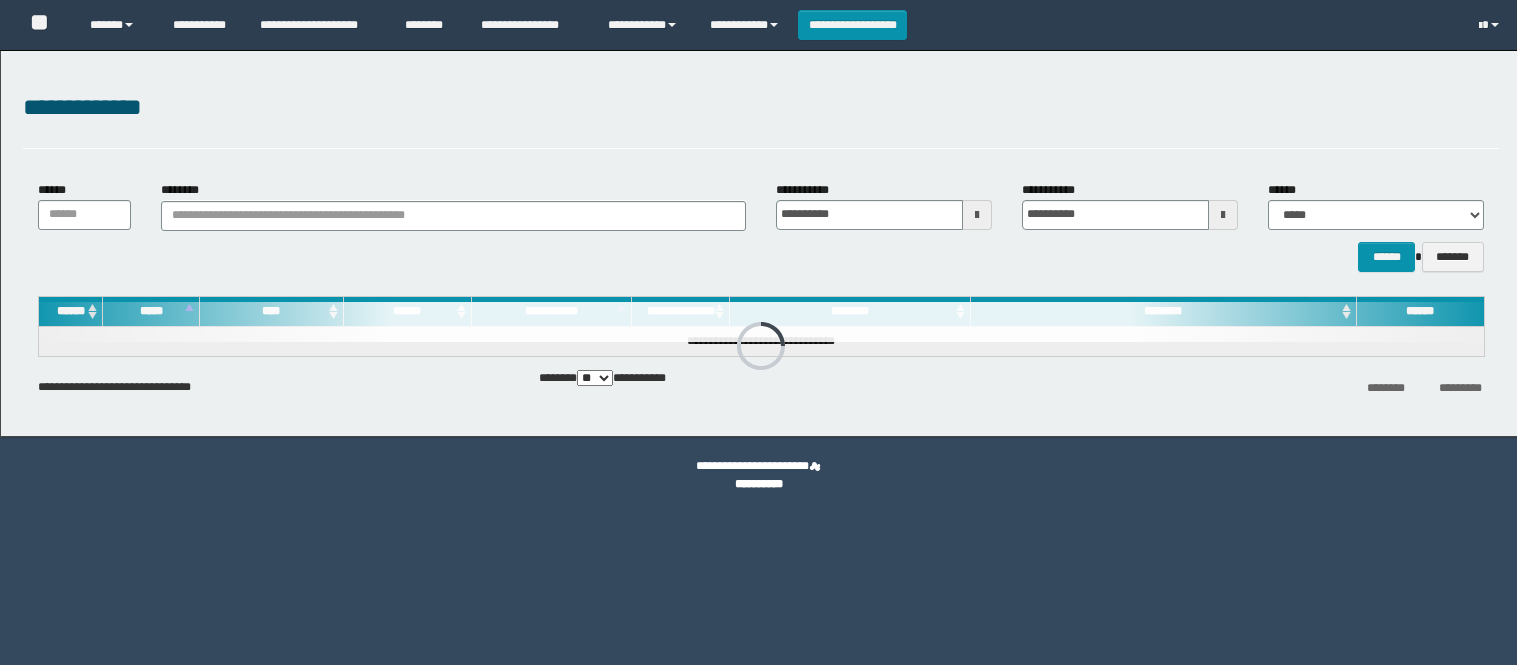 scroll, scrollTop: 0, scrollLeft: 0, axis: both 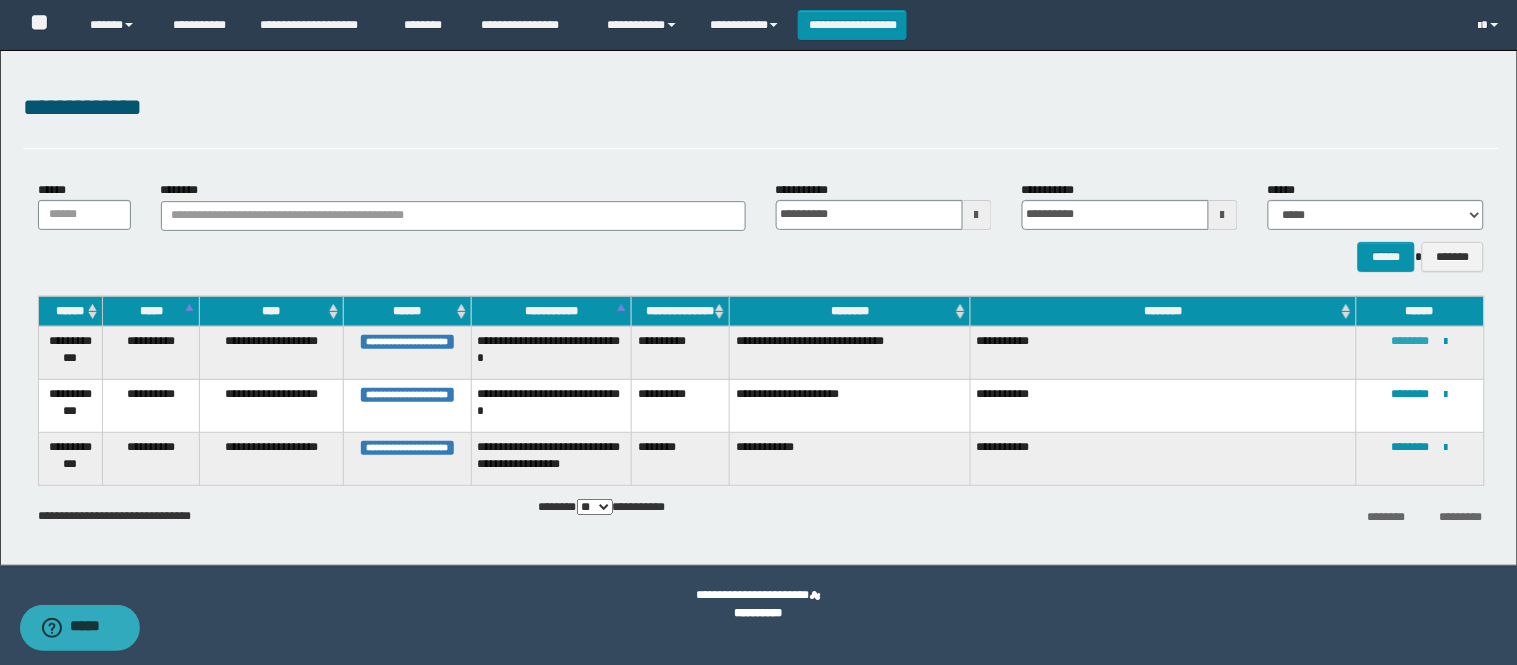 click on "********" at bounding box center [1411, 341] 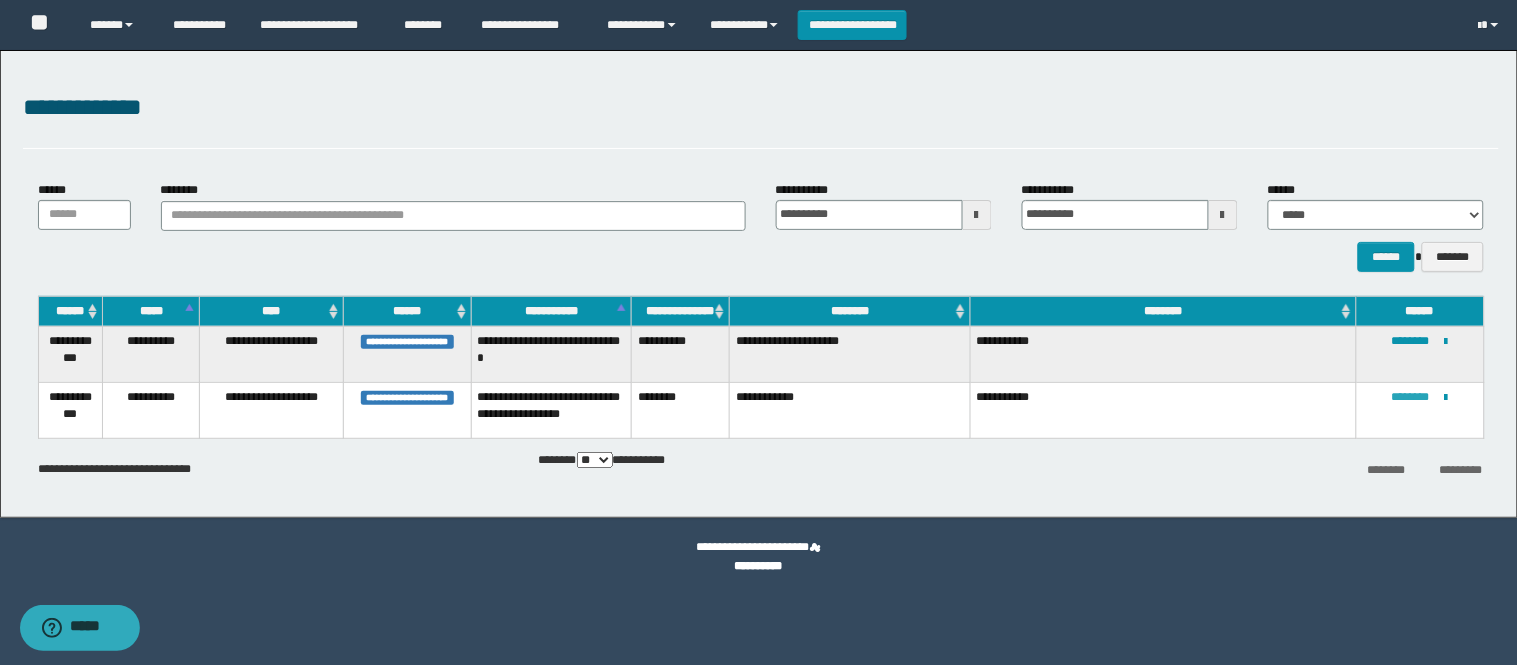 click on "********" at bounding box center (1411, 397) 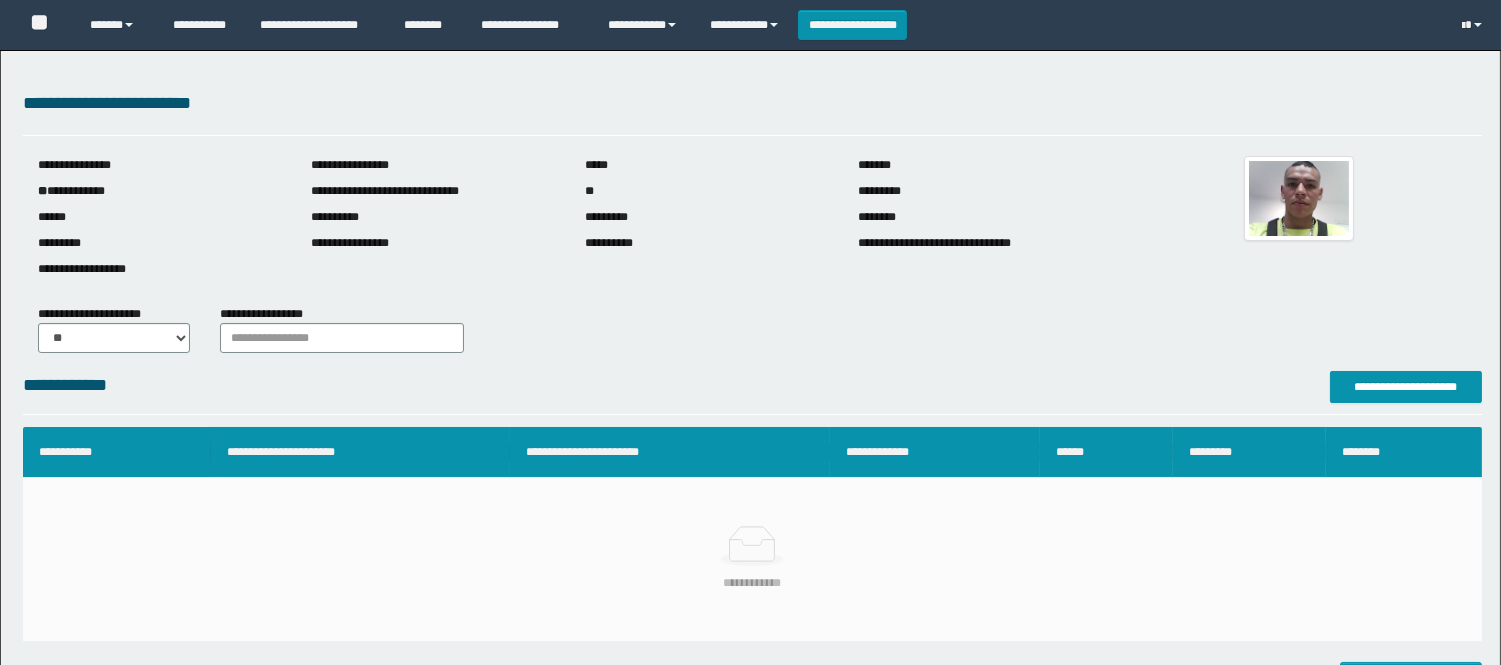 scroll, scrollTop: 0, scrollLeft: 0, axis: both 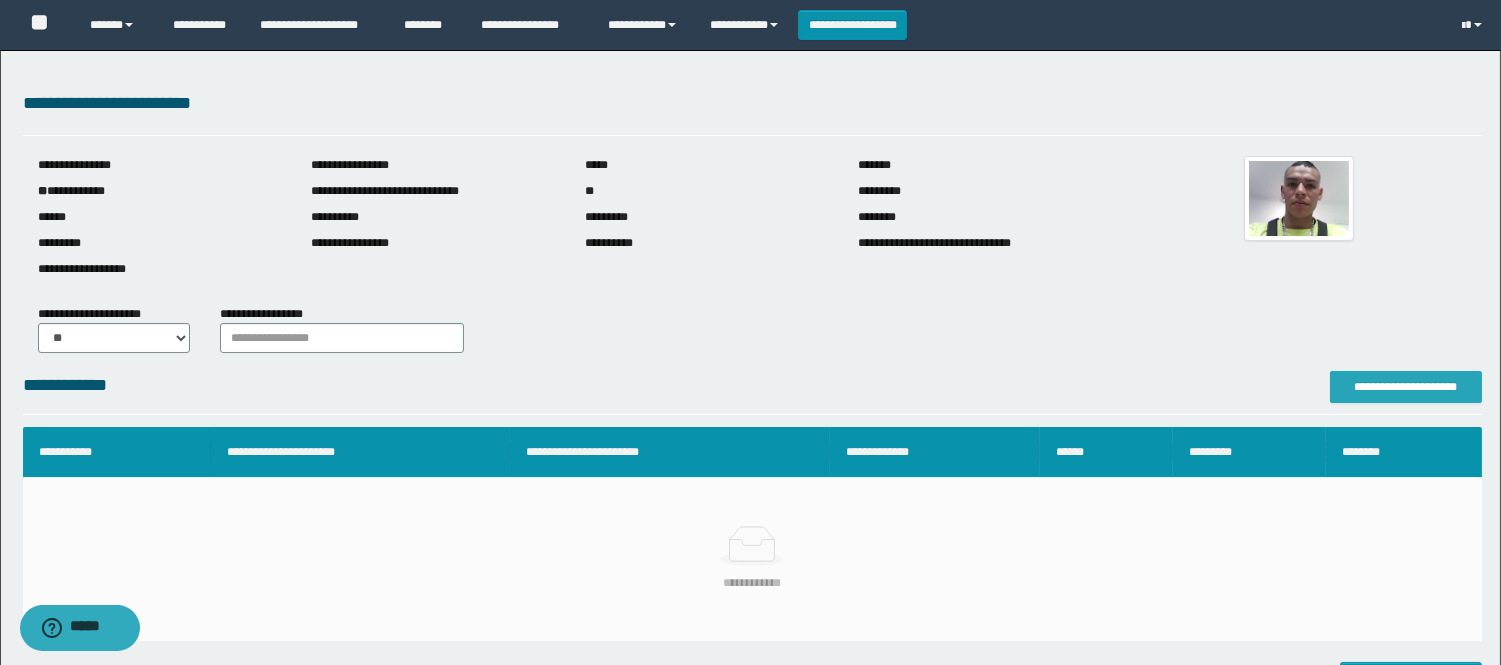 click on "**********" at bounding box center [1406, 387] 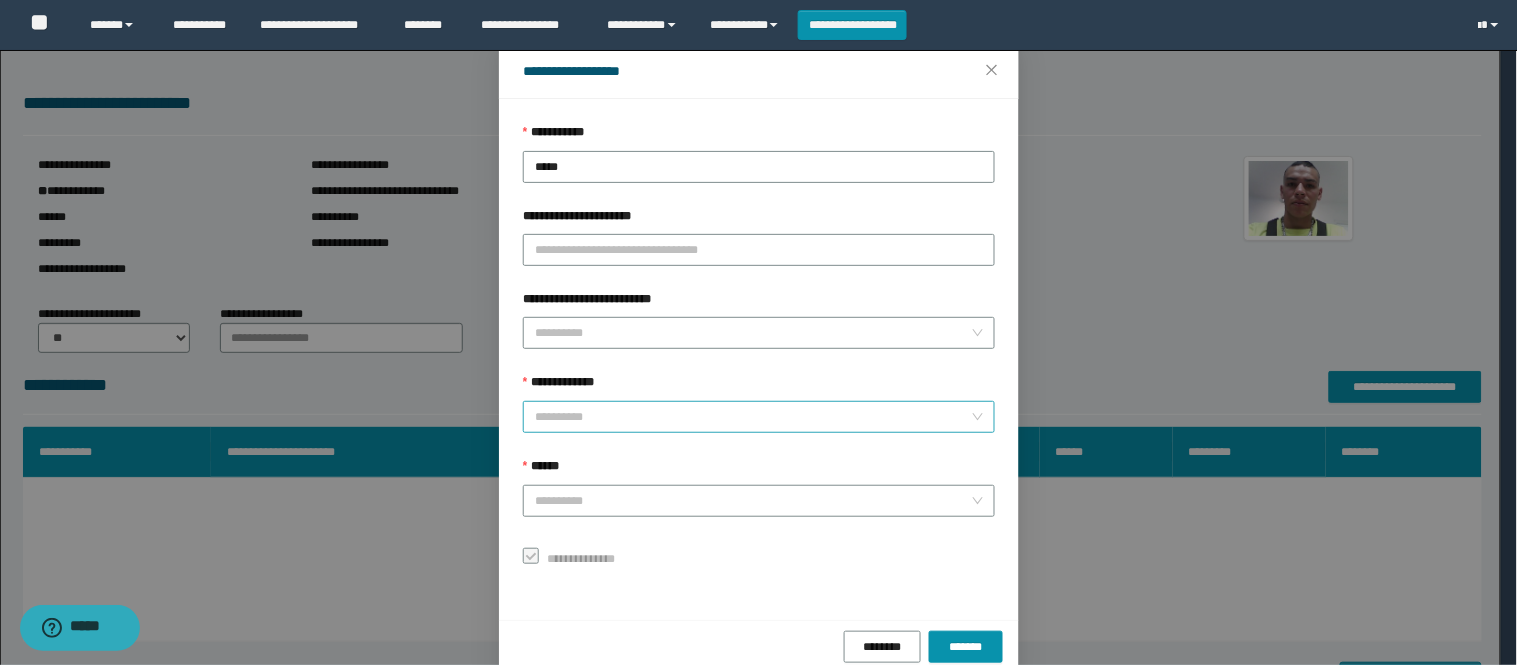 scroll, scrollTop: 87, scrollLeft: 0, axis: vertical 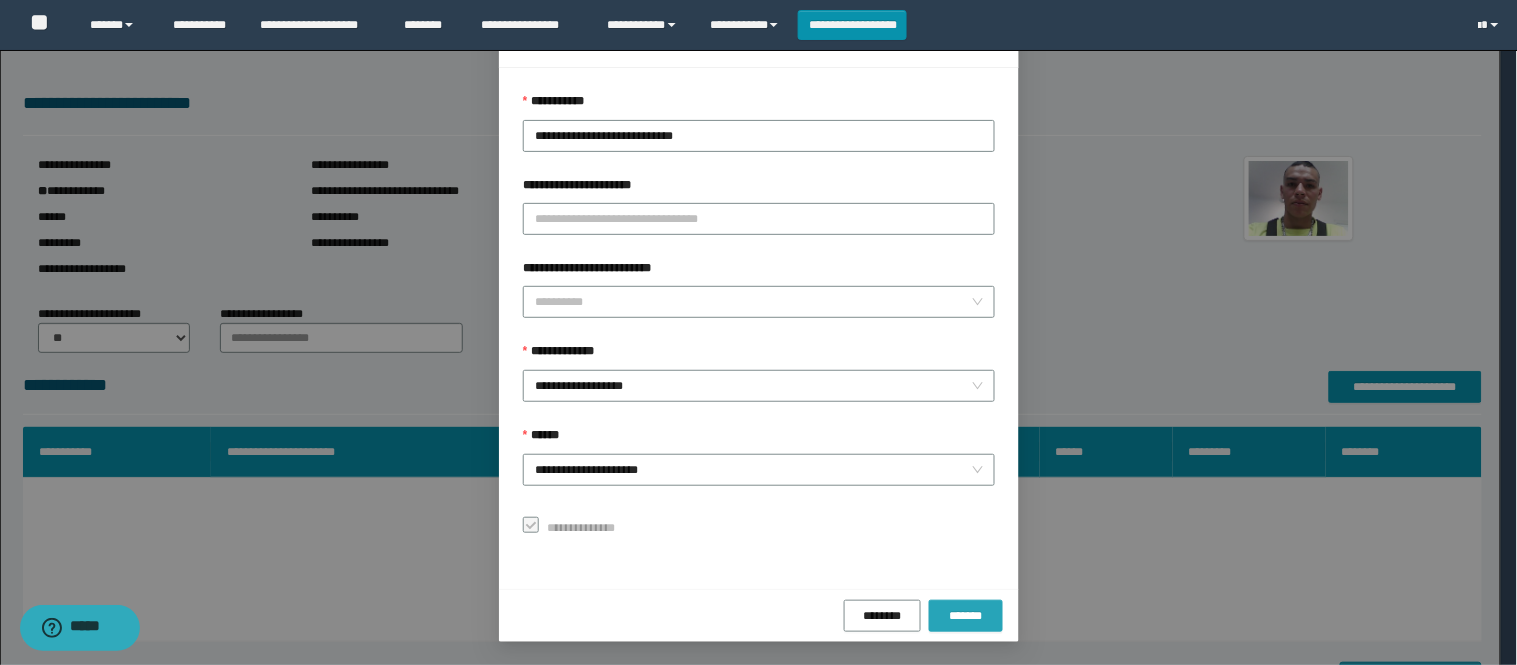 click on "*******" at bounding box center (966, 616) 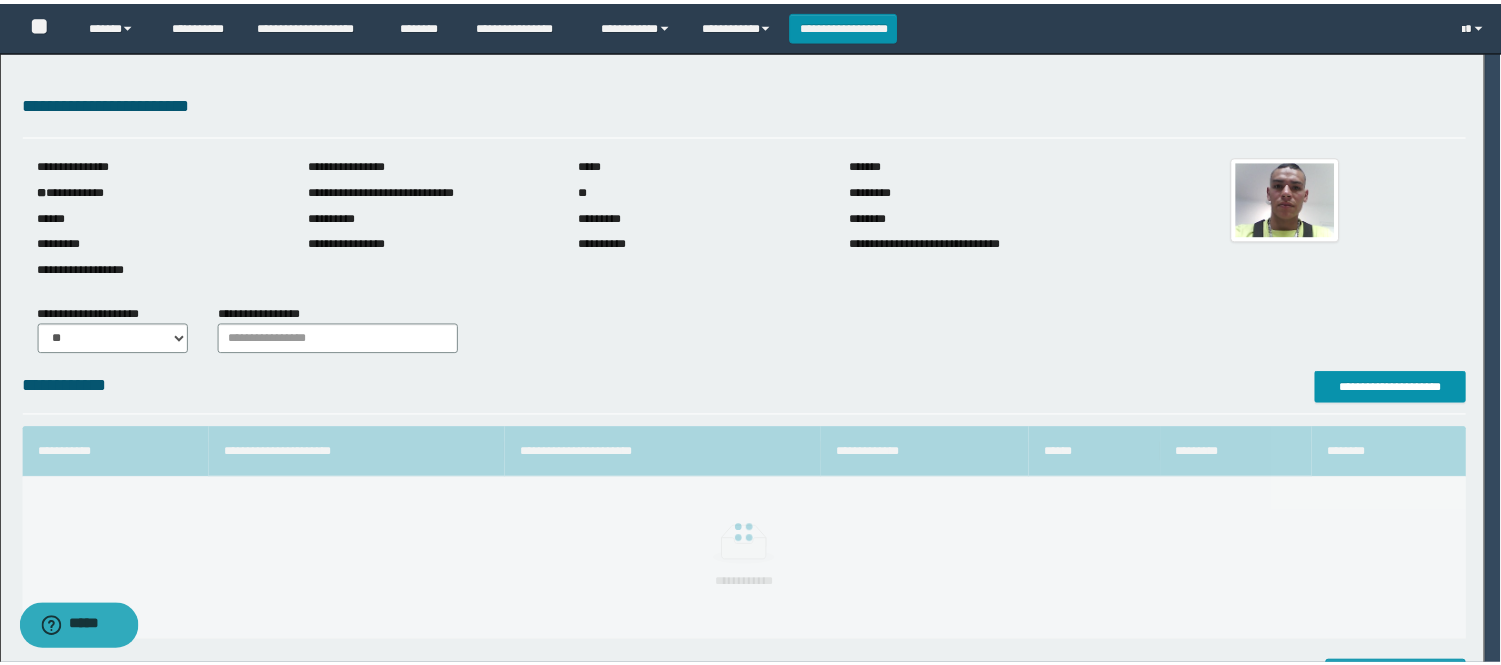 scroll, scrollTop: 41, scrollLeft: 0, axis: vertical 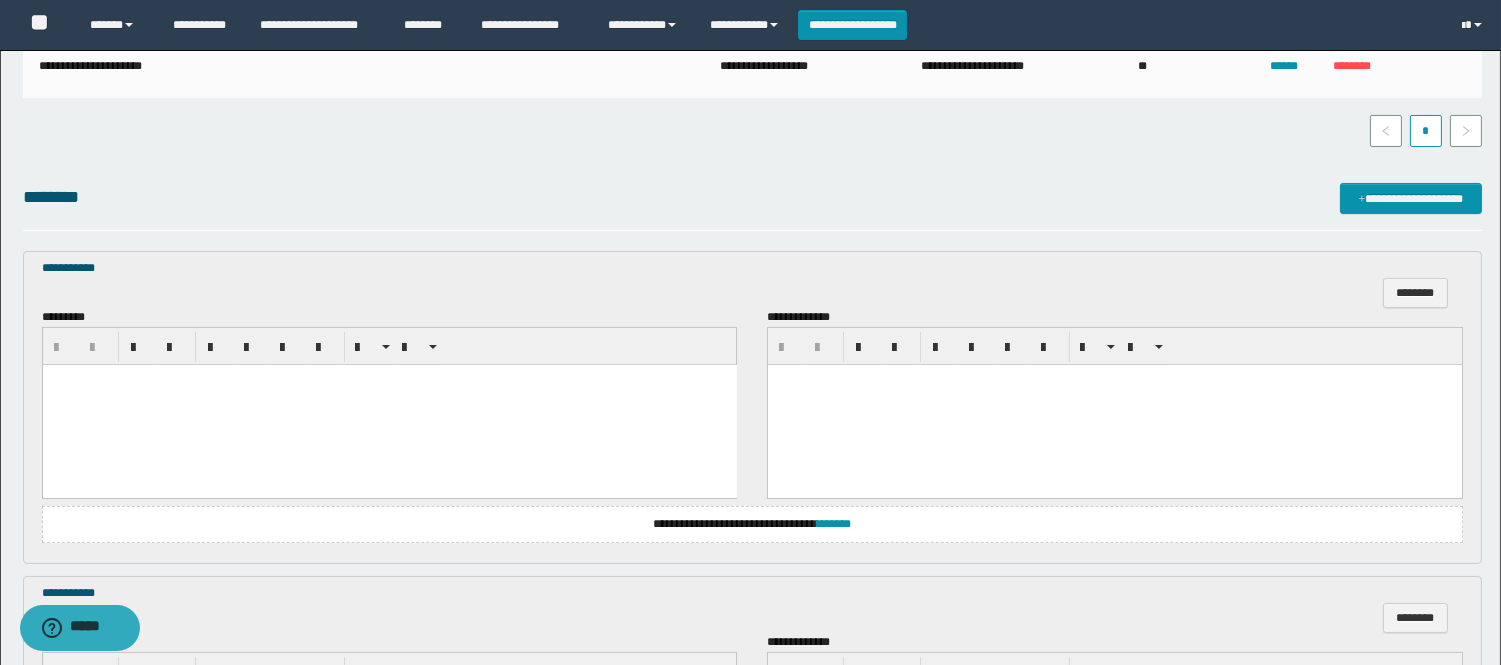click at bounding box center [389, 379] 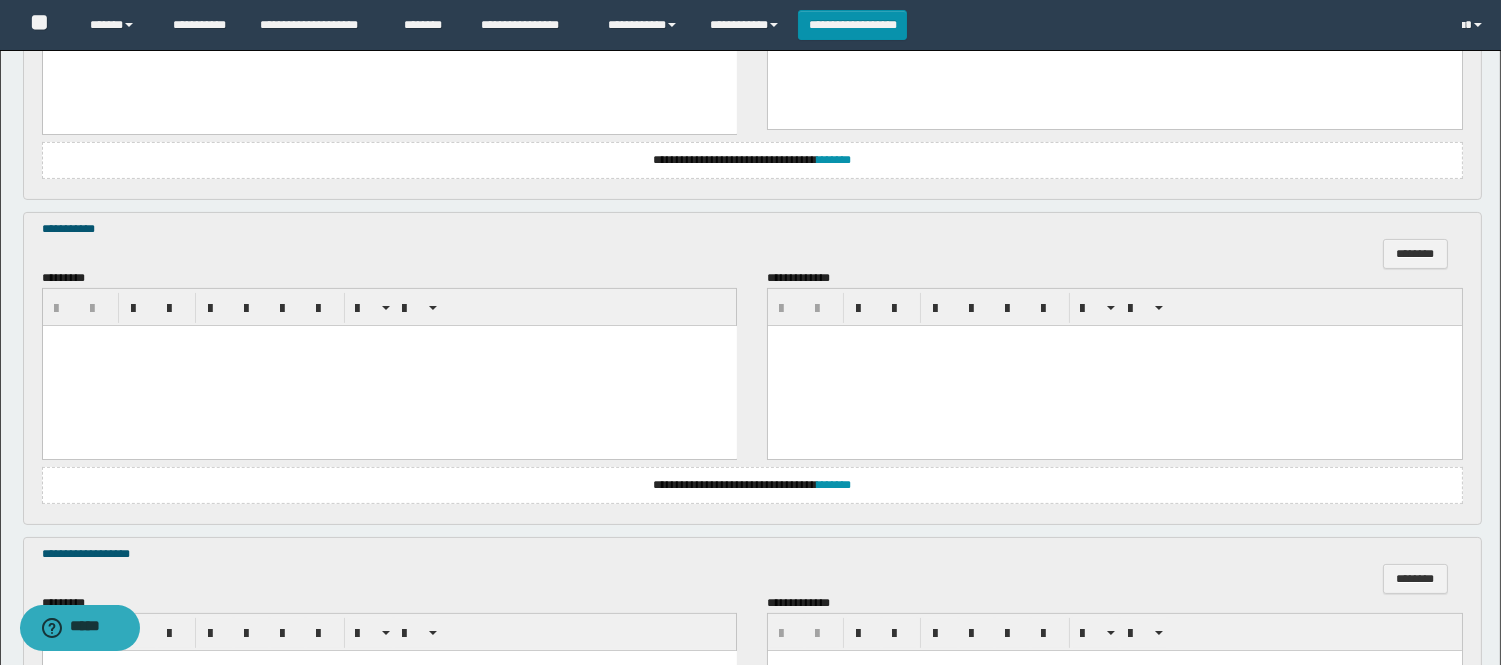 scroll, scrollTop: 888, scrollLeft: 0, axis: vertical 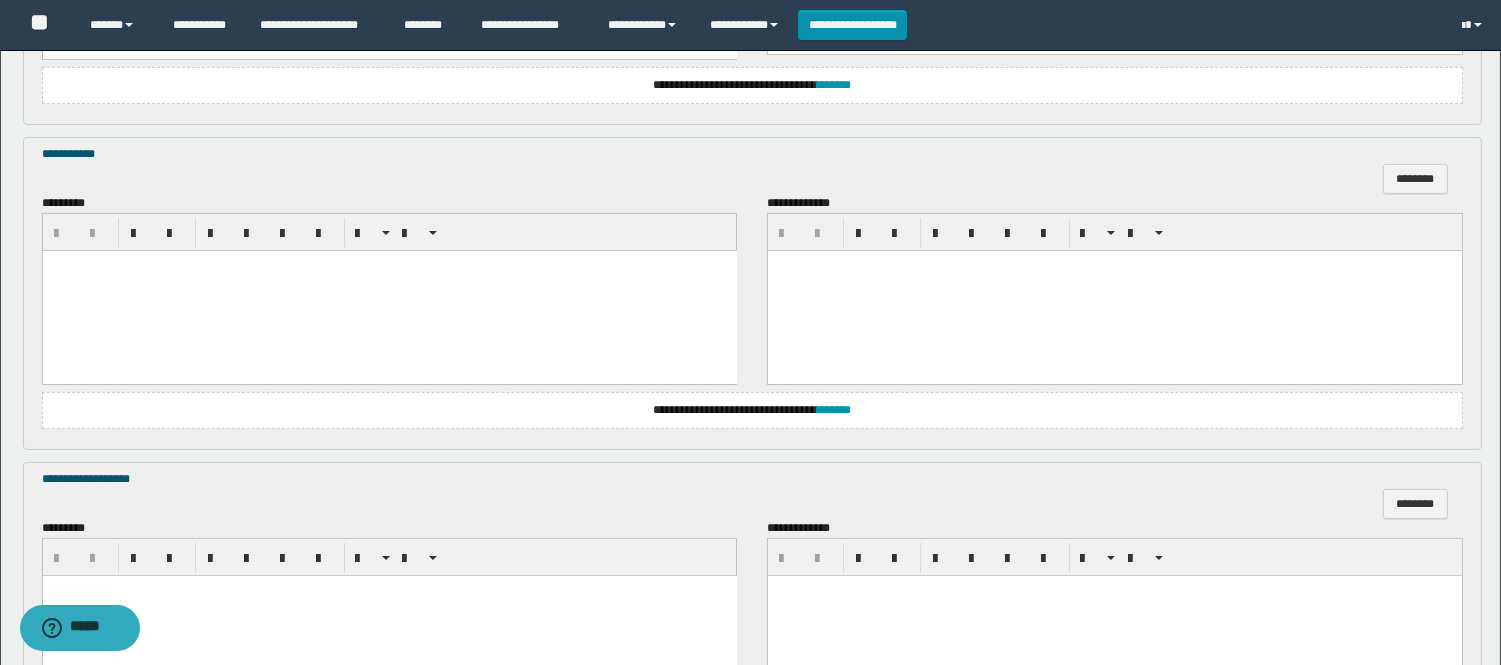 click at bounding box center [389, 290] 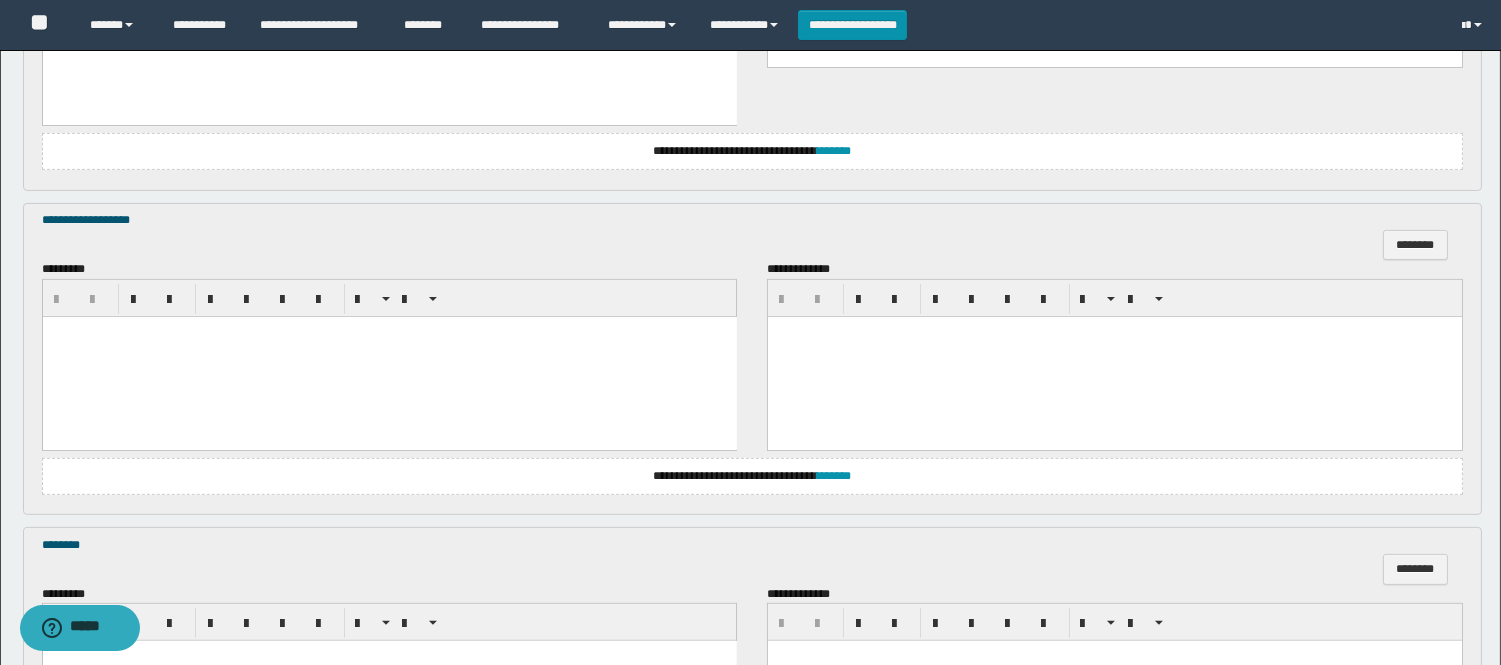 scroll, scrollTop: 1333, scrollLeft: 0, axis: vertical 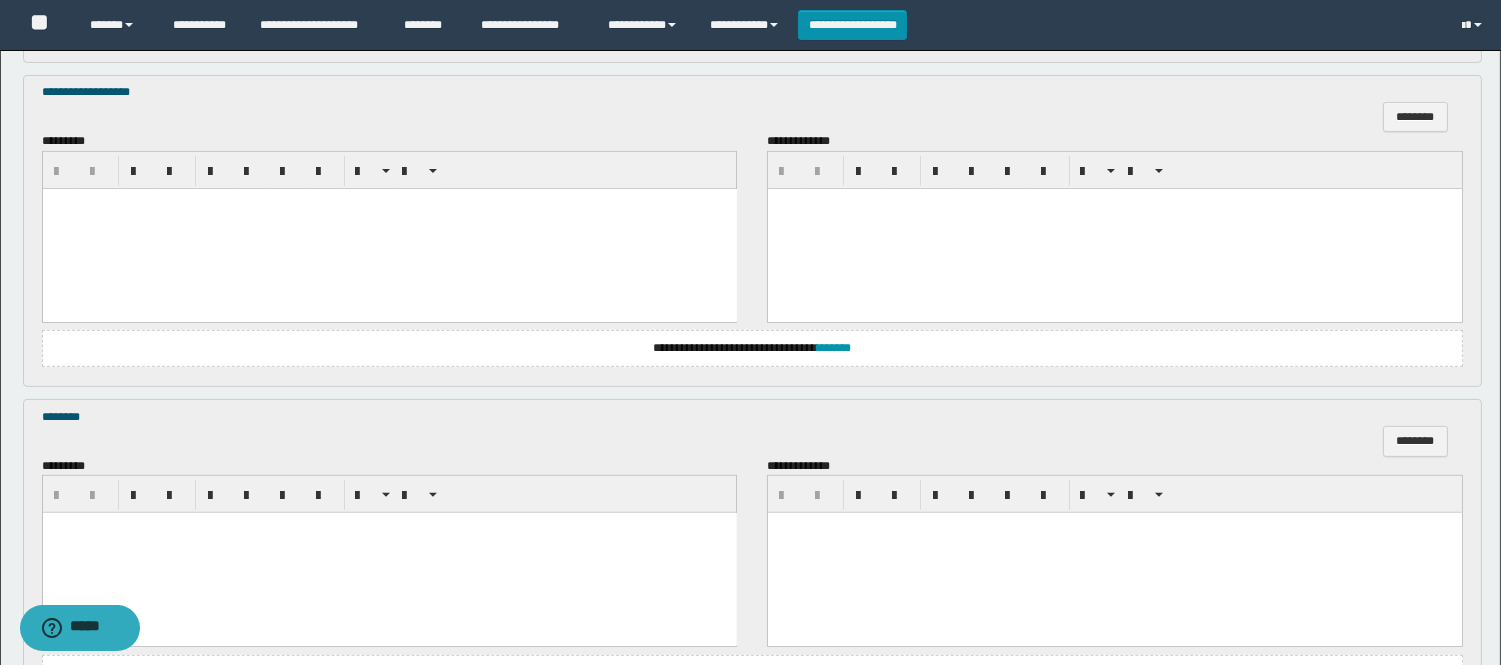 click at bounding box center [389, 228] 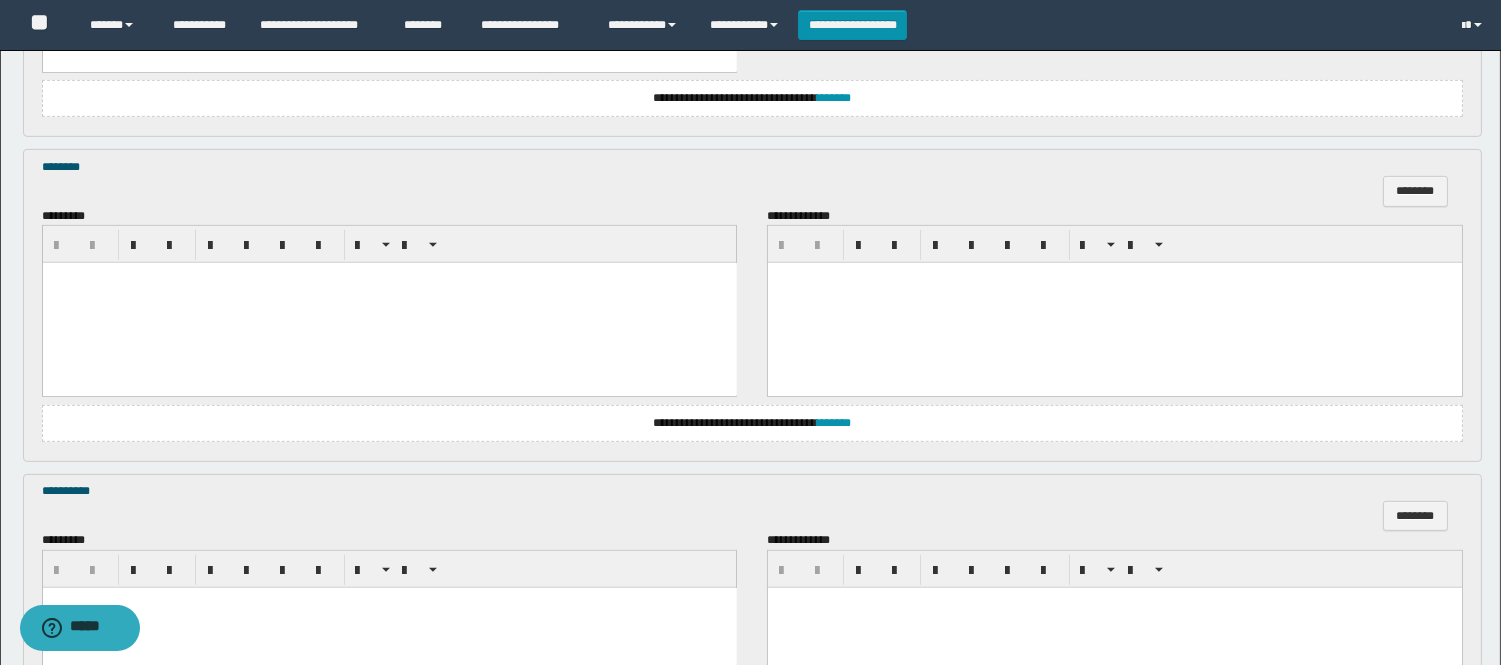 scroll, scrollTop: 1666, scrollLeft: 0, axis: vertical 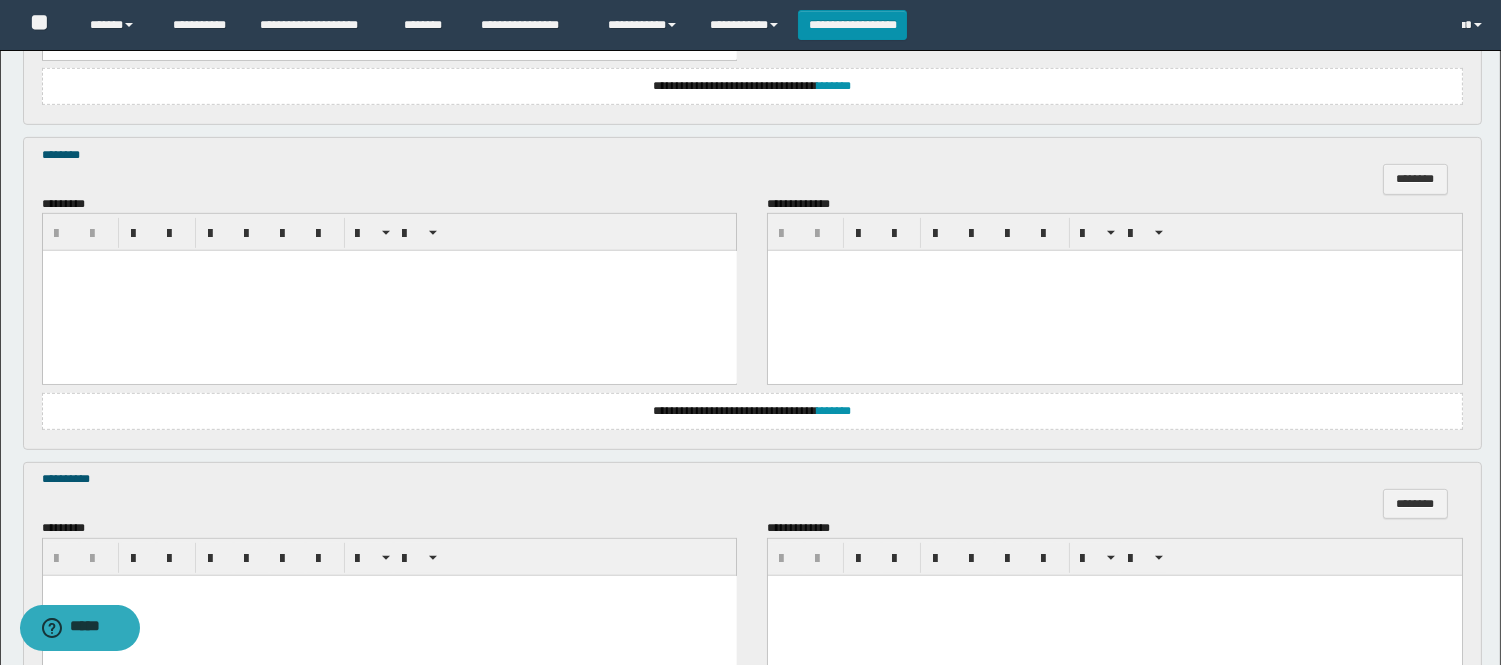 click at bounding box center (389, 291) 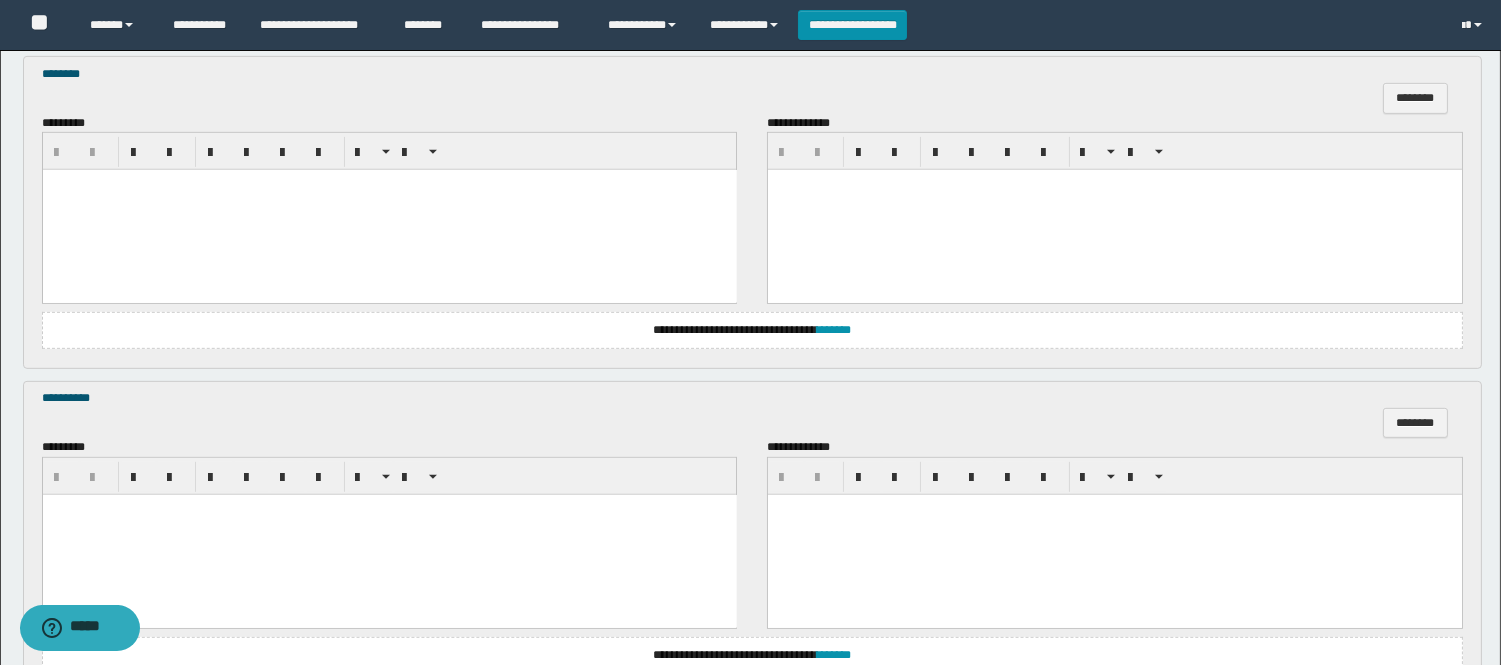 scroll, scrollTop: 1888, scrollLeft: 0, axis: vertical 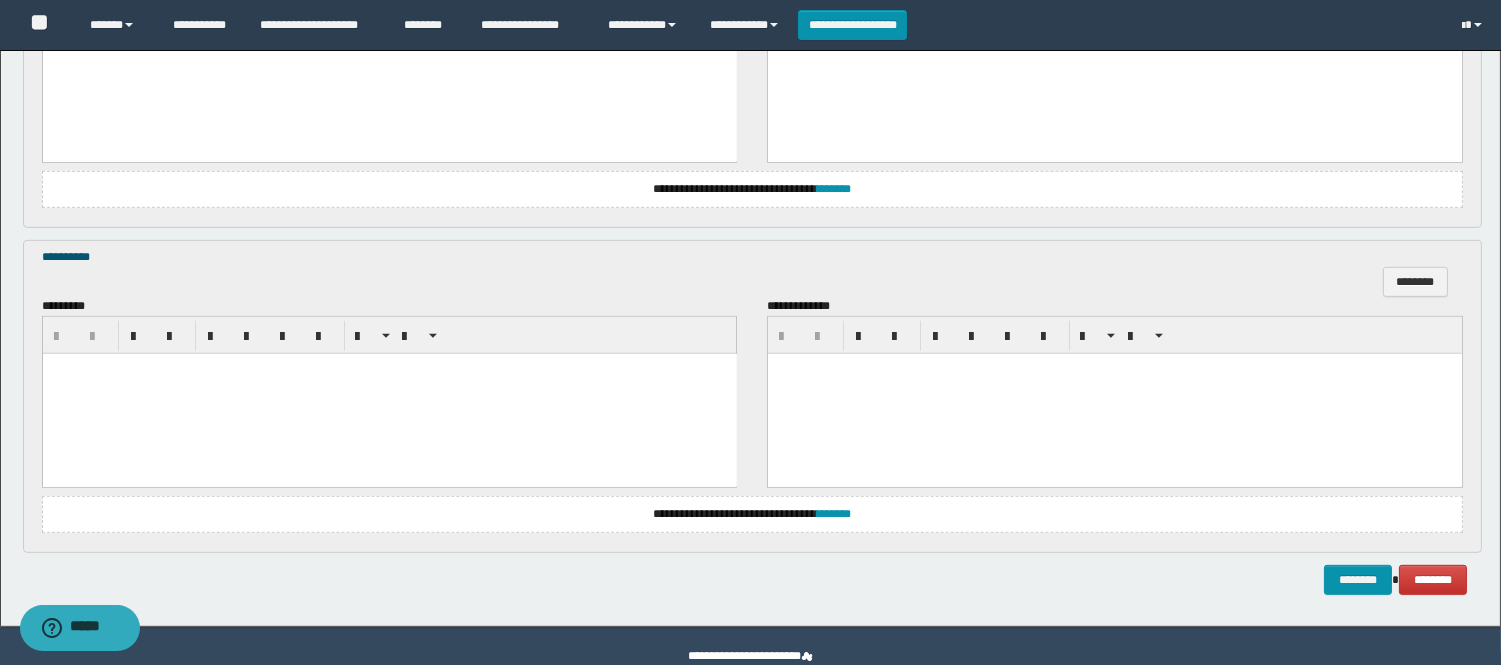 click at bounding box center (389, 394) 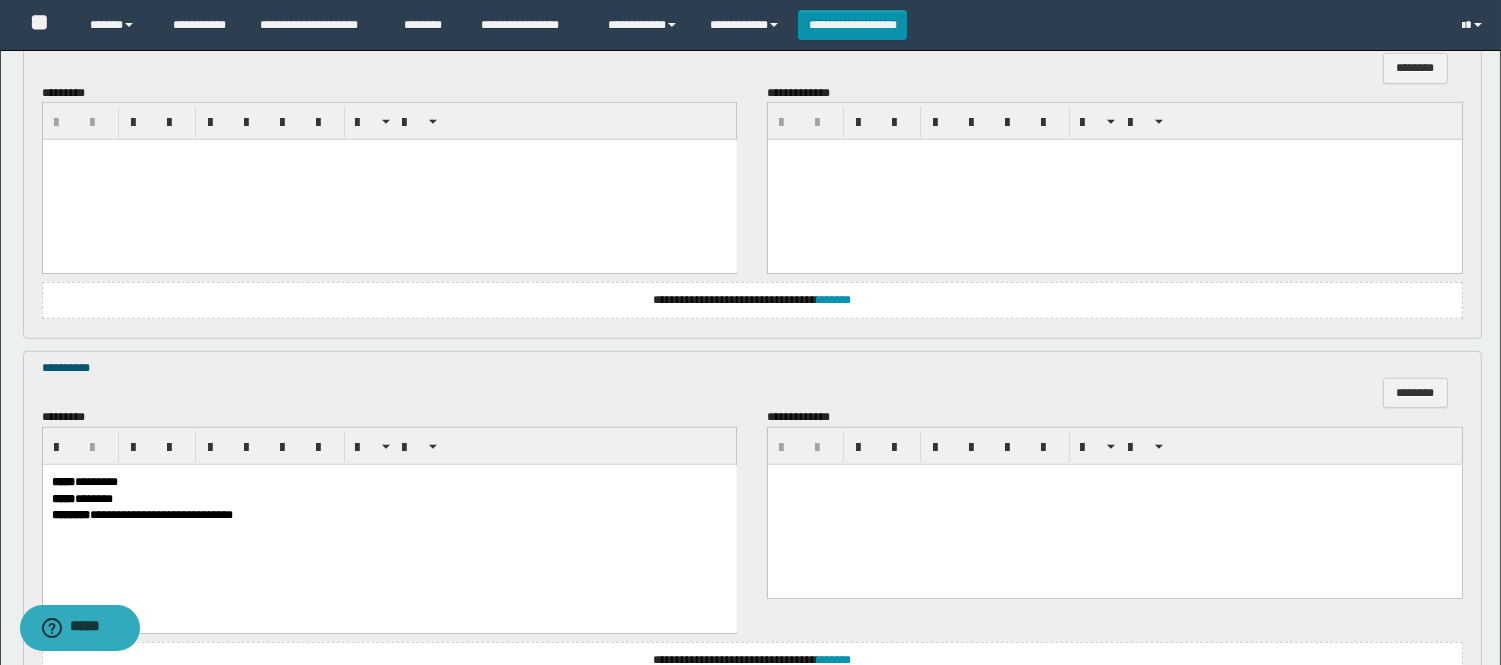click at bounding box center [389, 180] 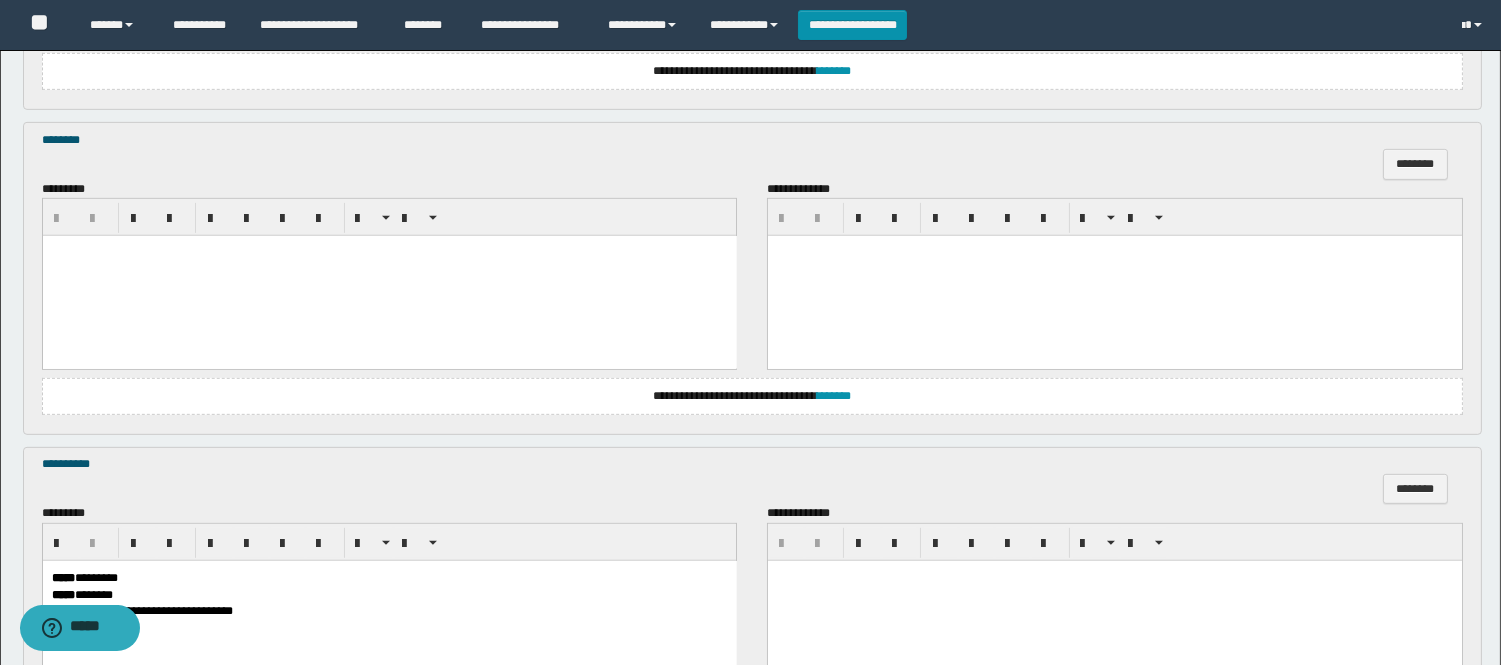 scroll, scrollTop: 1555, scrollLeft: 0, axis: vertical 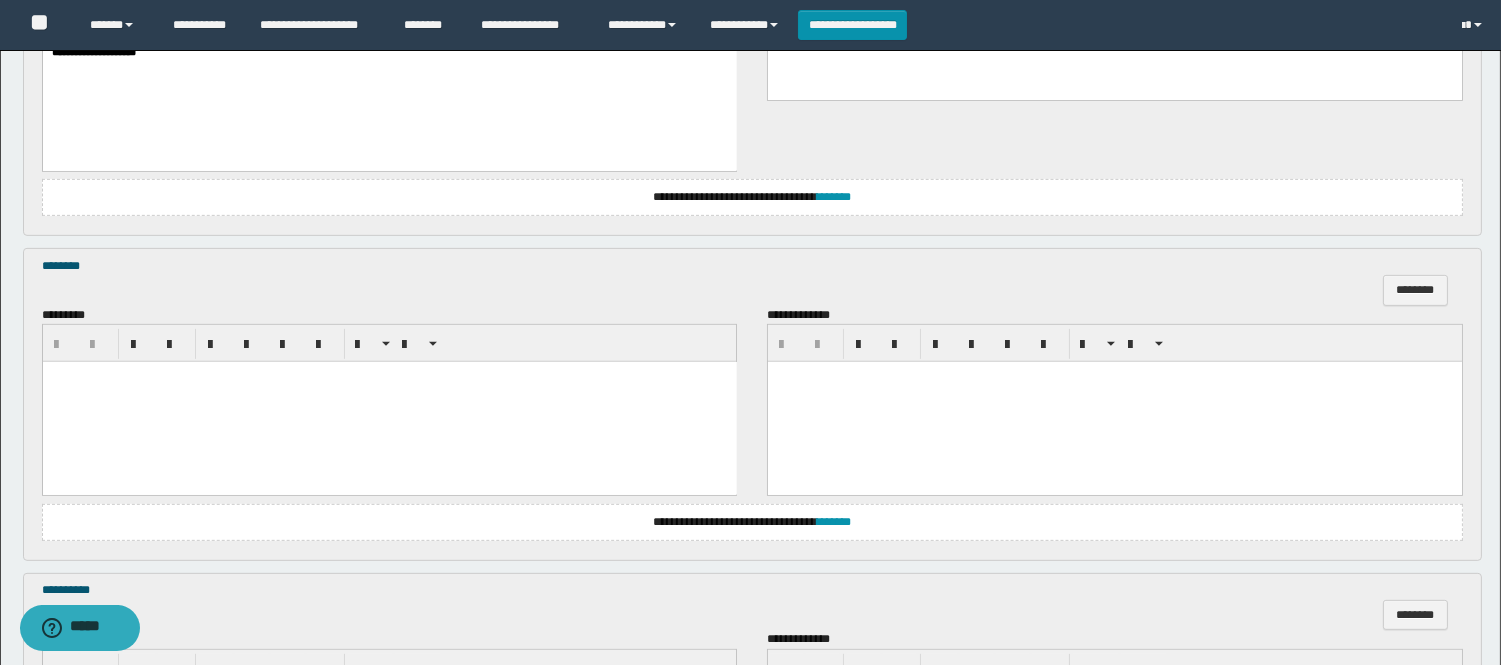 click at bounding box center [389, 402] 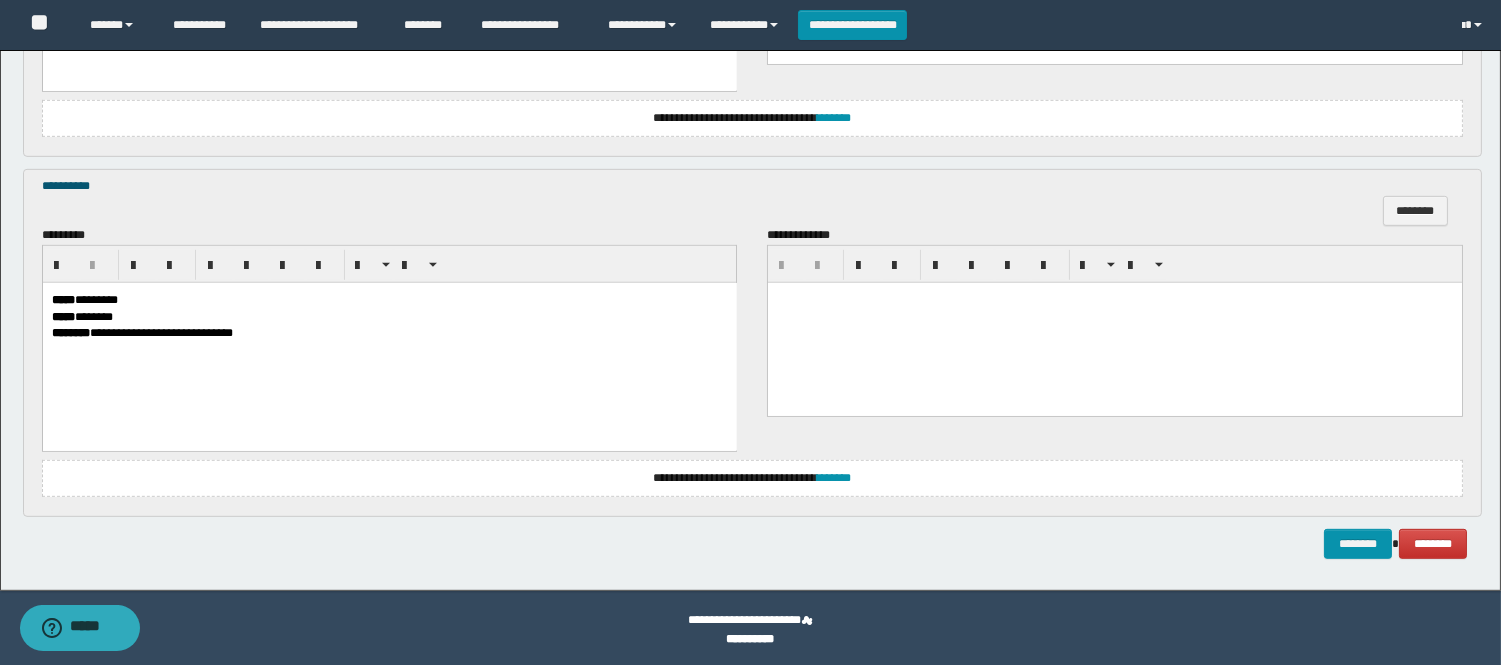 scroll, scrollTop: 1988, scrollLeft: 0, axis: vertical 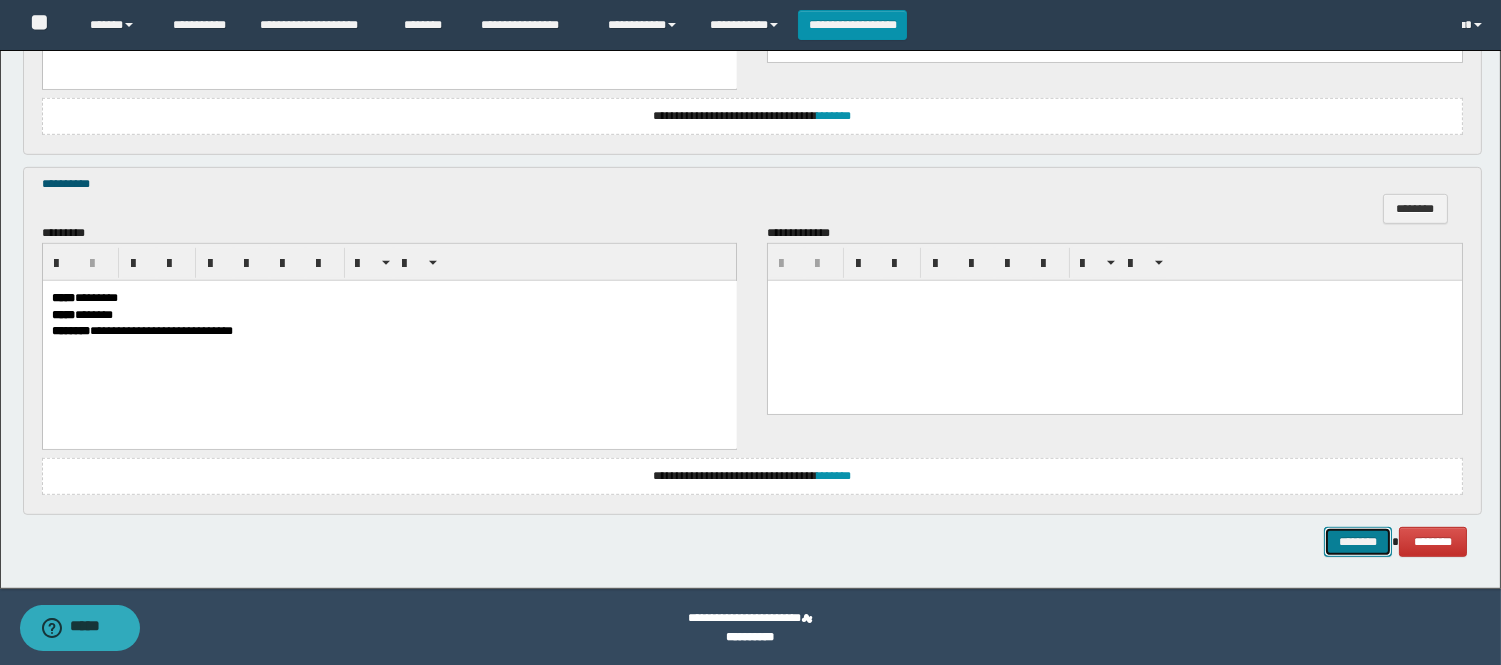 click on "********" at bounding box center (1358, 542) 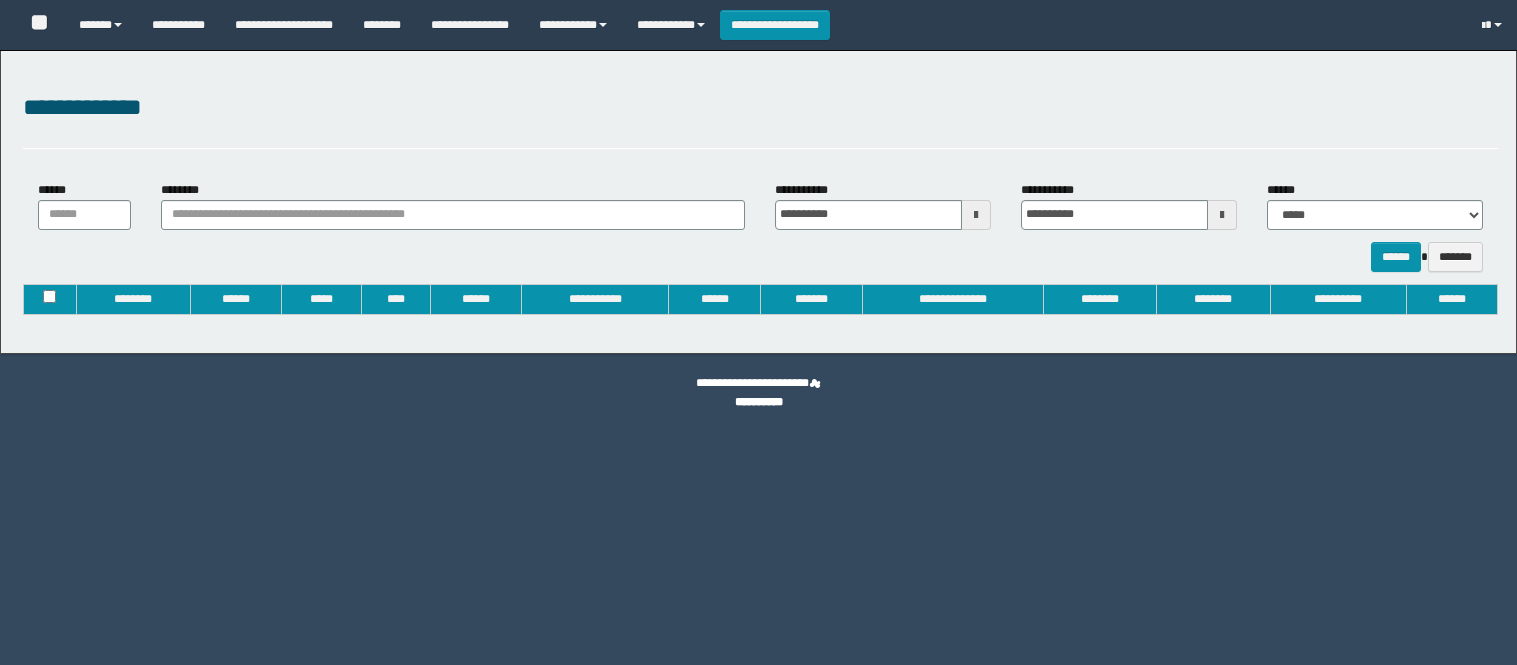 type on "**********" 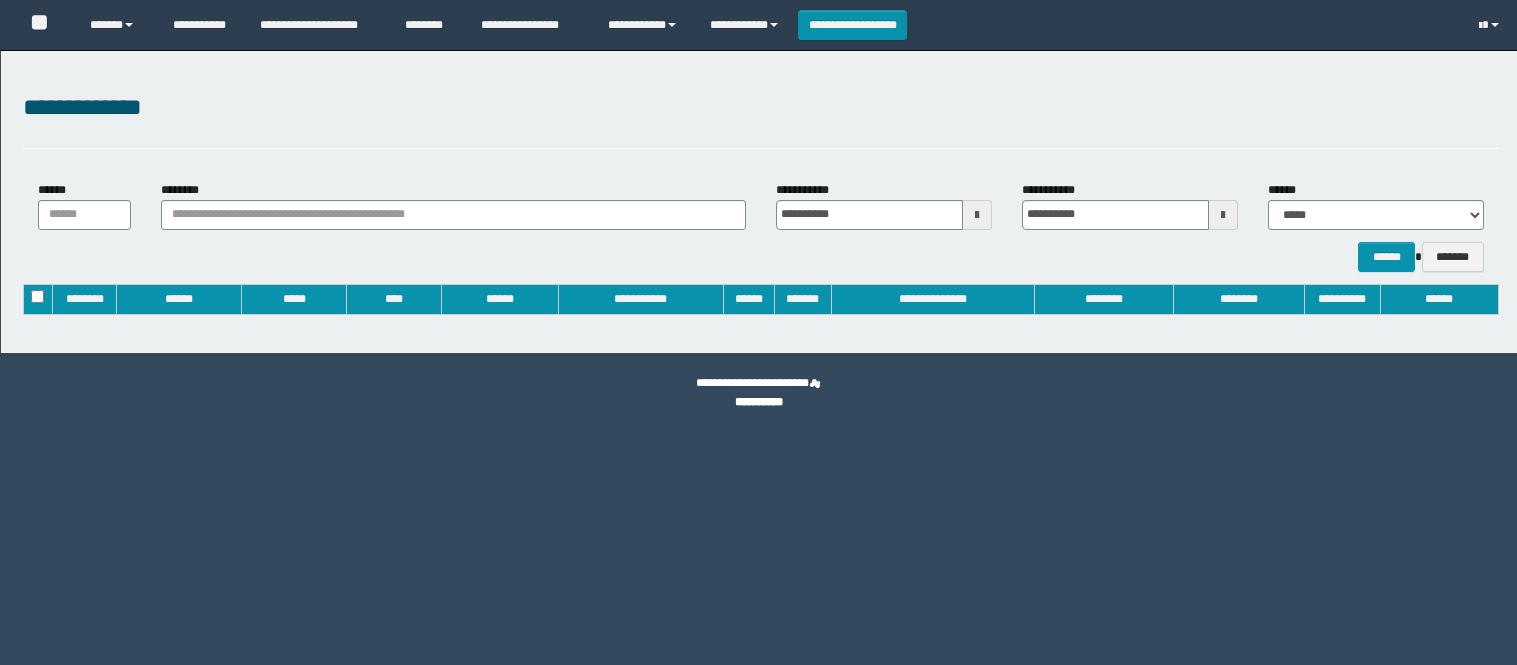 scroll, scrollTop: 0, scrollLeft: 0, axis: both 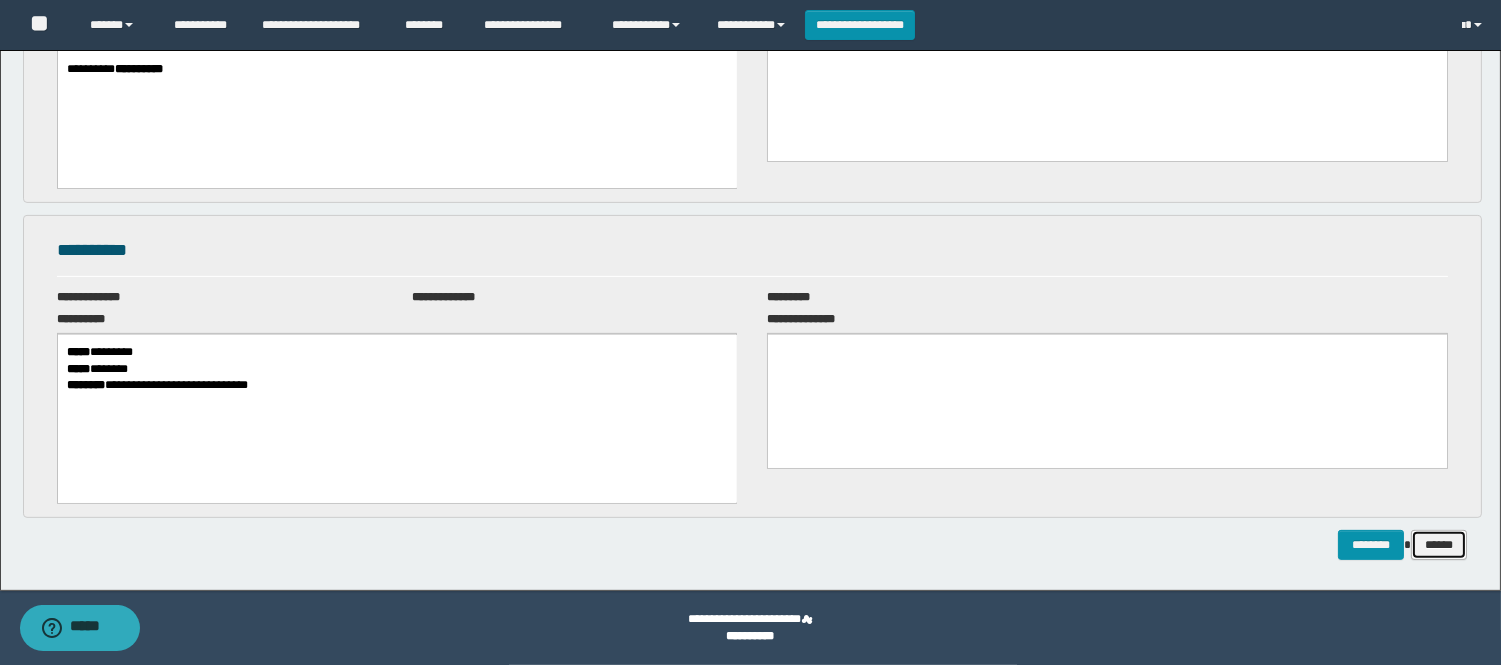 click on "******" at bounding box center [1439, 545] 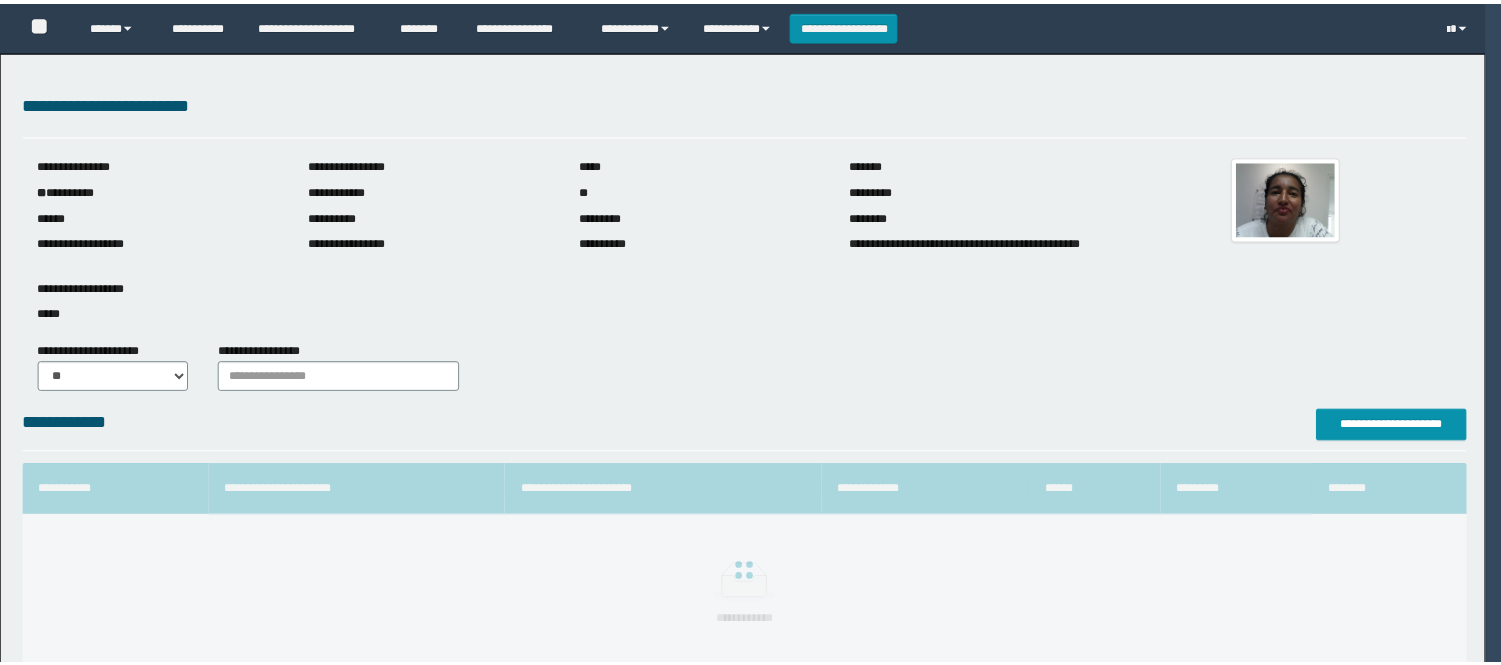 scroll, scrollTop: 0, scrollLeft: 0, axis: both 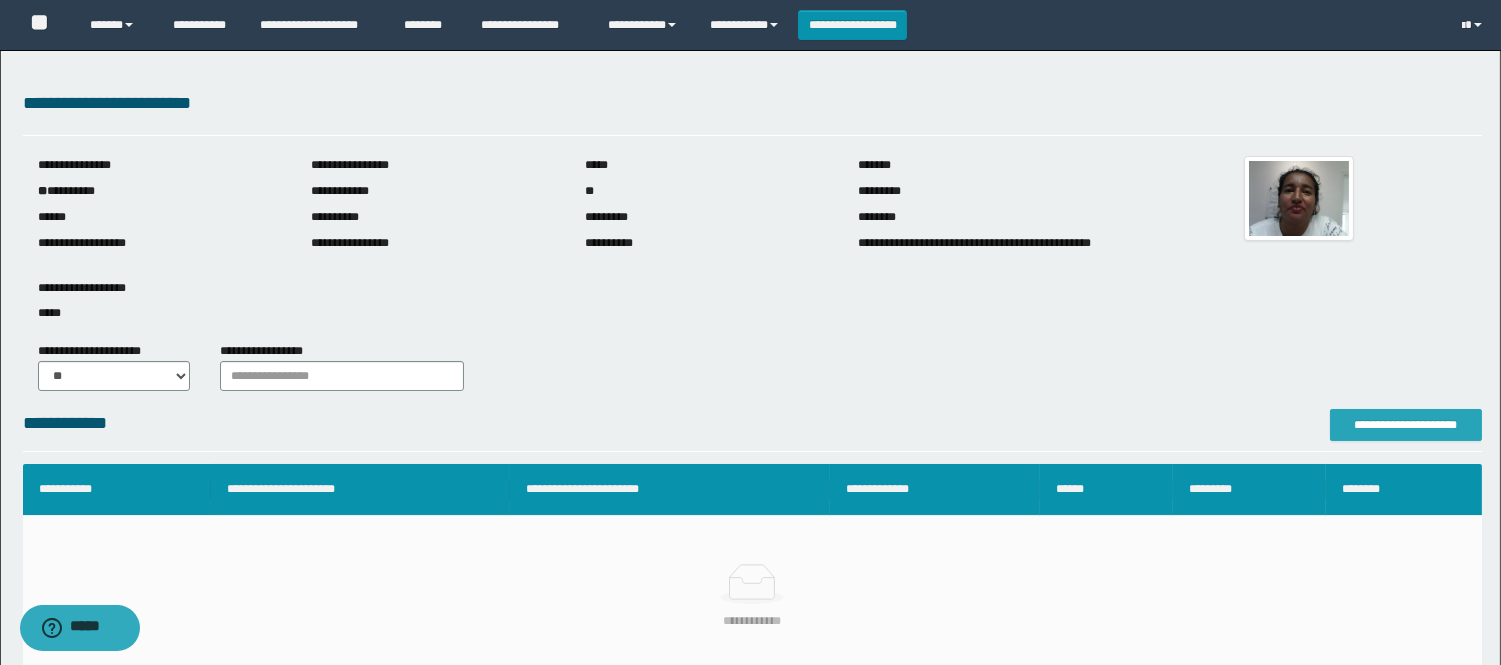 click on "**********" at bounding box center [1406, 425] 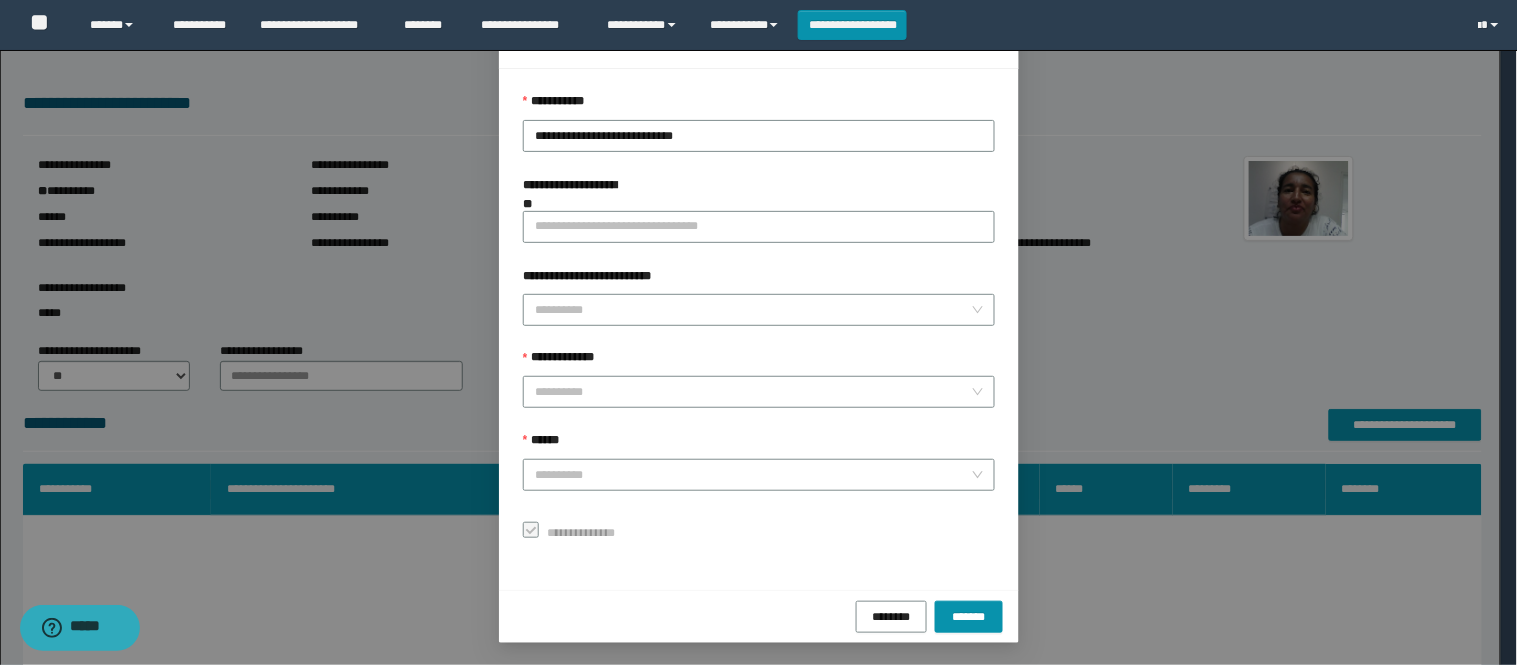 scroll, scrollTop: 87, scrollLeft: 0, axis: vertical 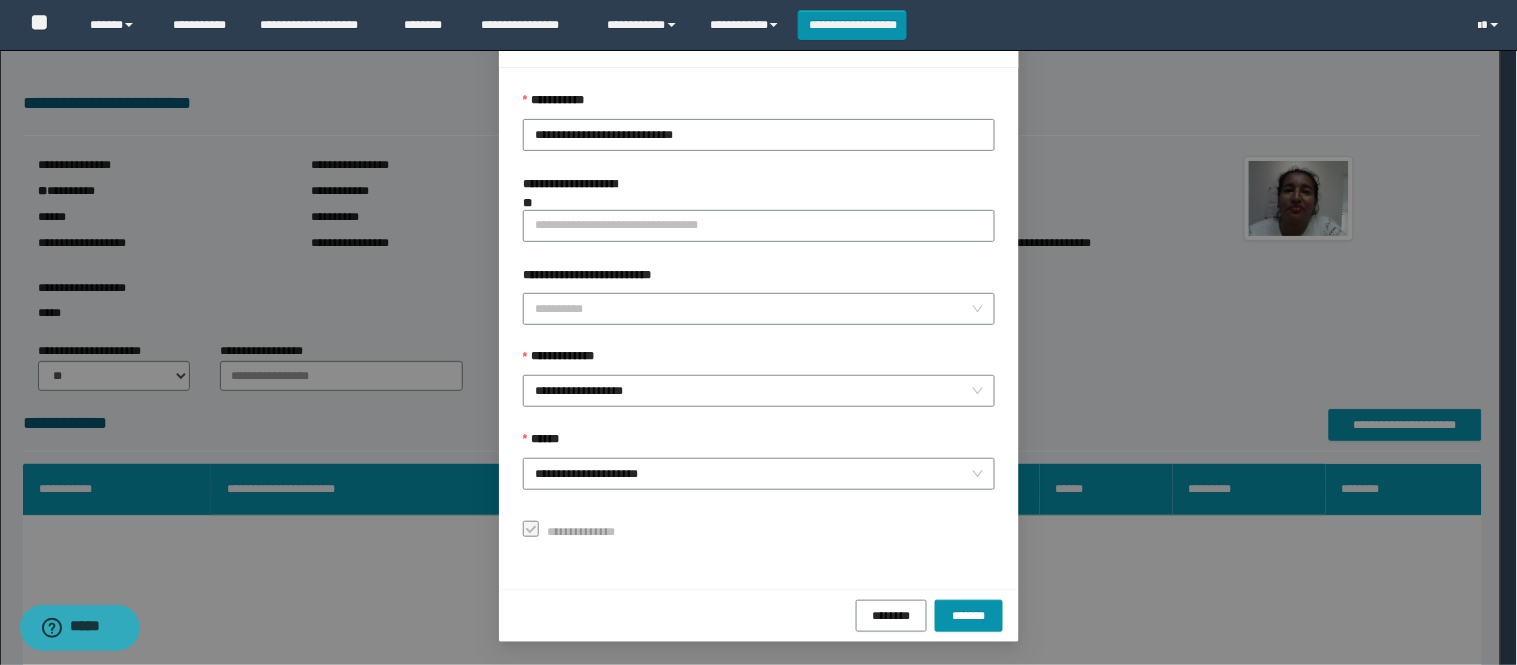 click on "******** *******" at bounding box center [759, 615] 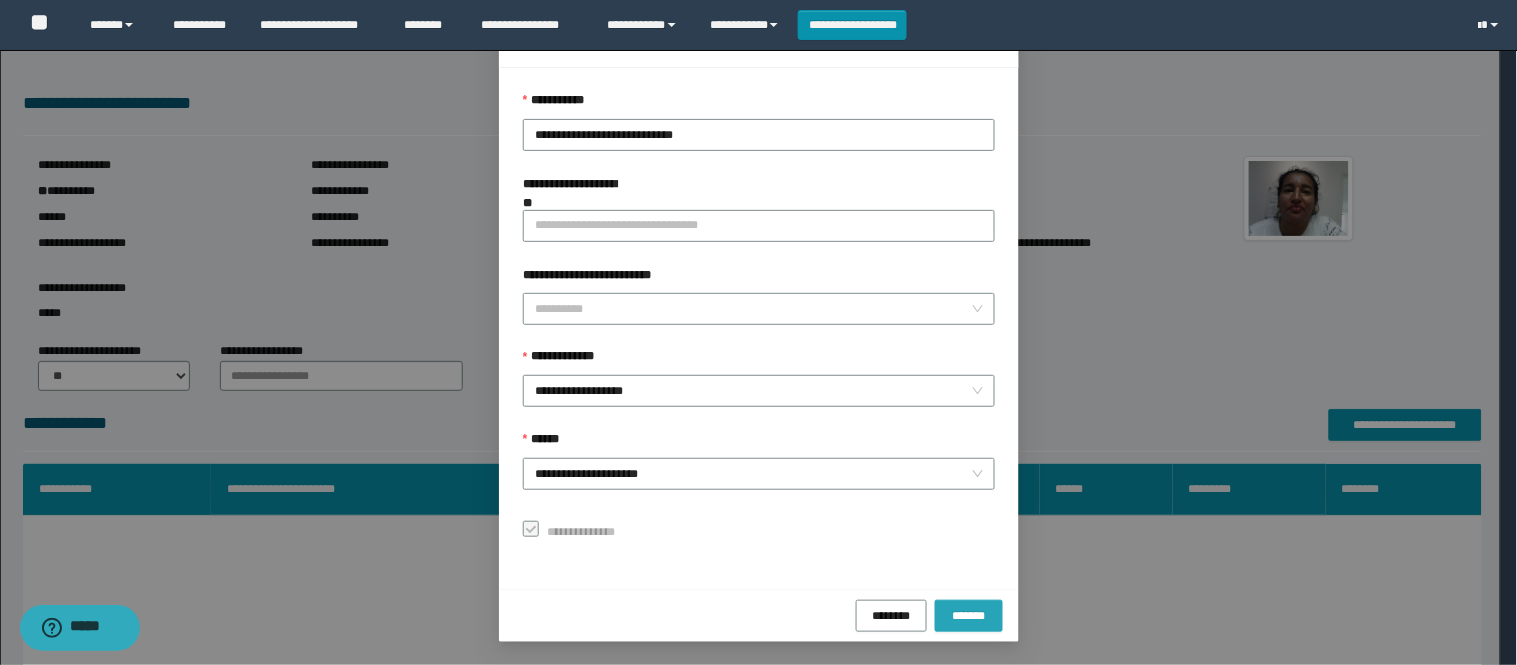 click on "*******" at bounding box center (969, 615) 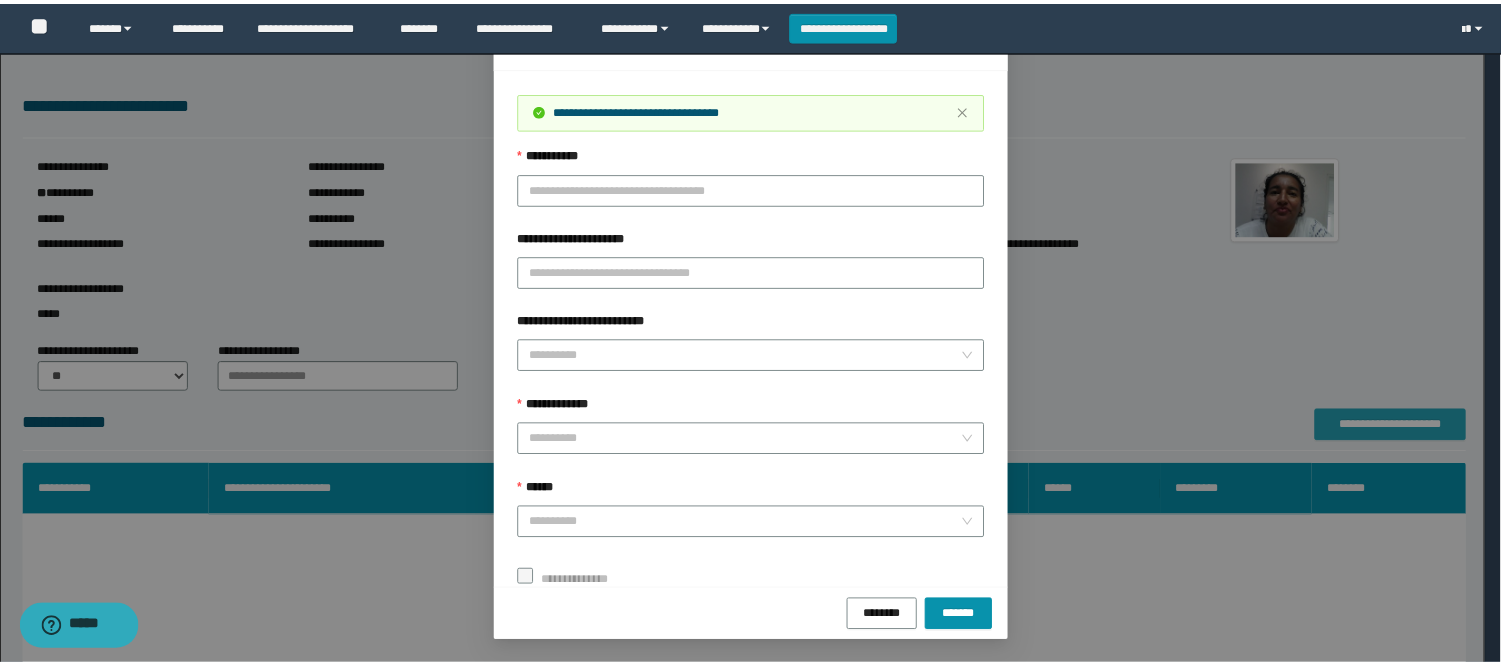 scroll, scrollTop: 0, scrollLeft: 0, axis: both 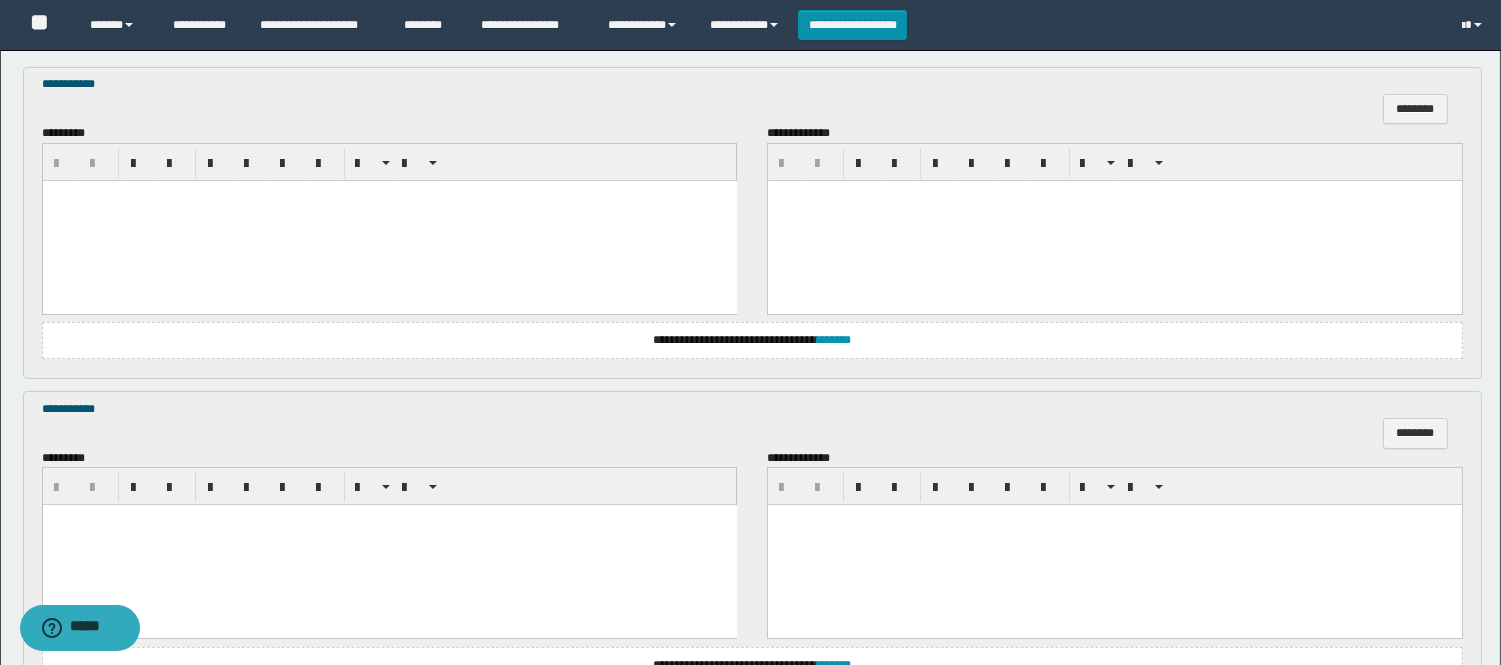 click at bounding box center [389, 220] 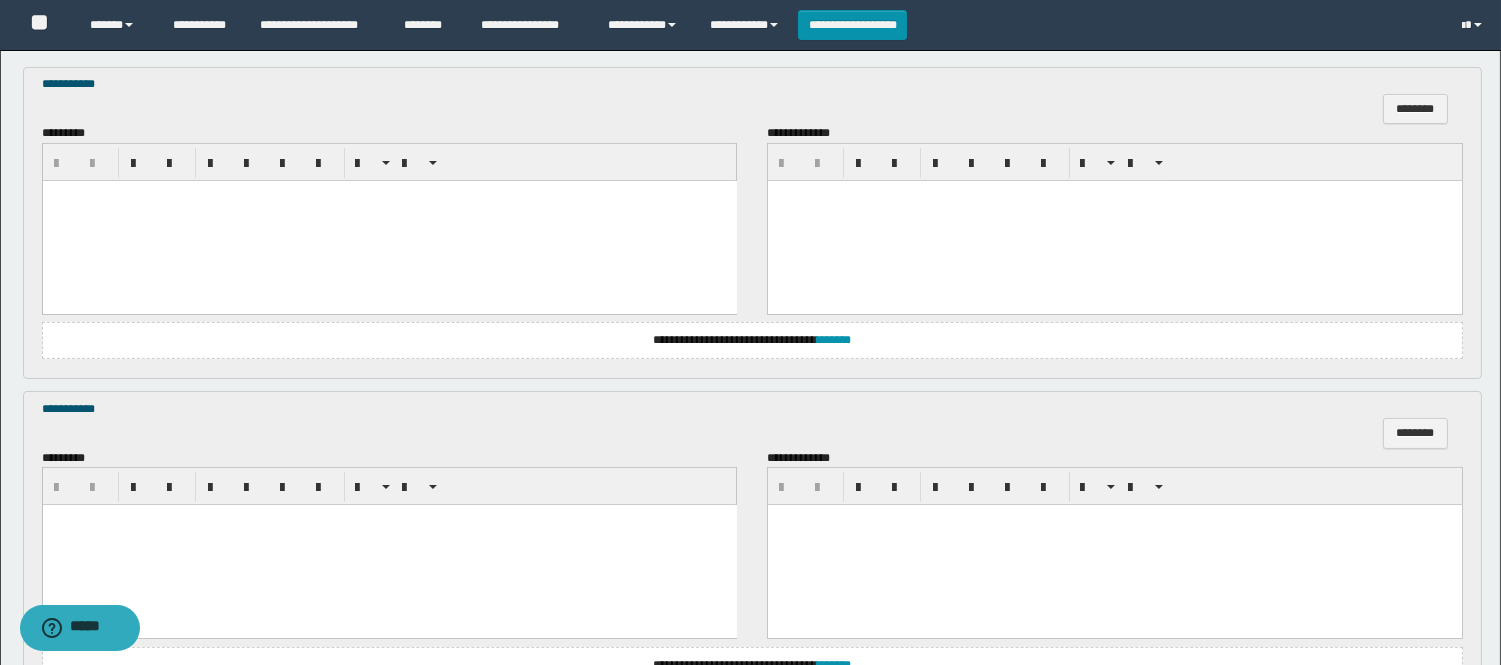 click at bounding box center (389, 220) 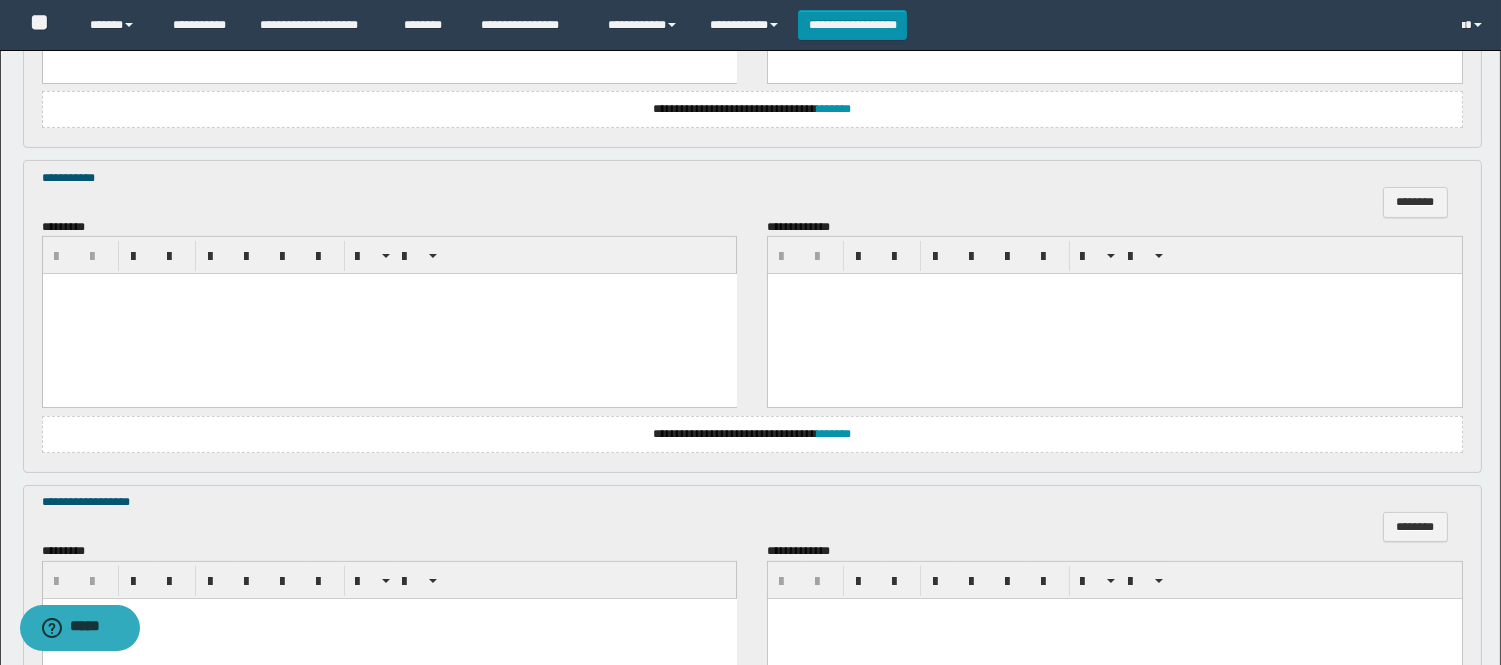 scroll, scrollTop: 888, scrollLeft: 0, axis: vertical 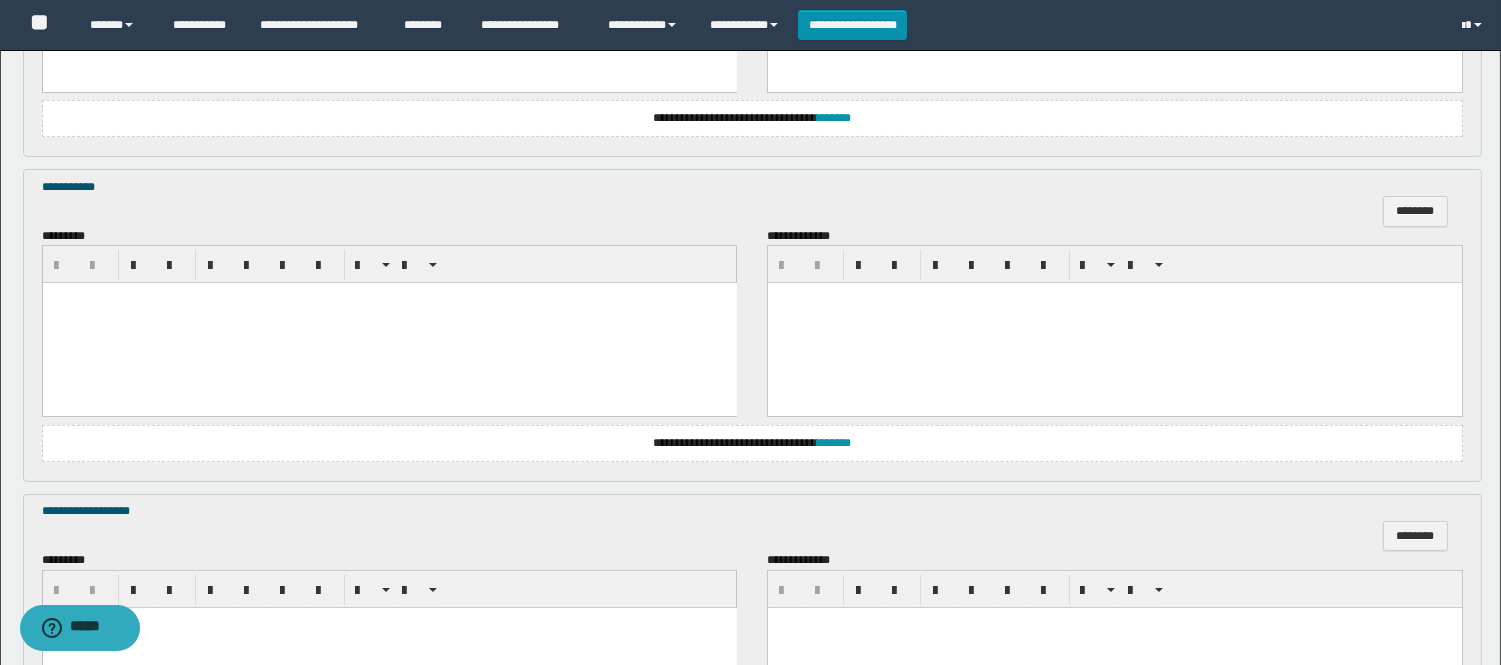 click at bounding box center [389, 323] 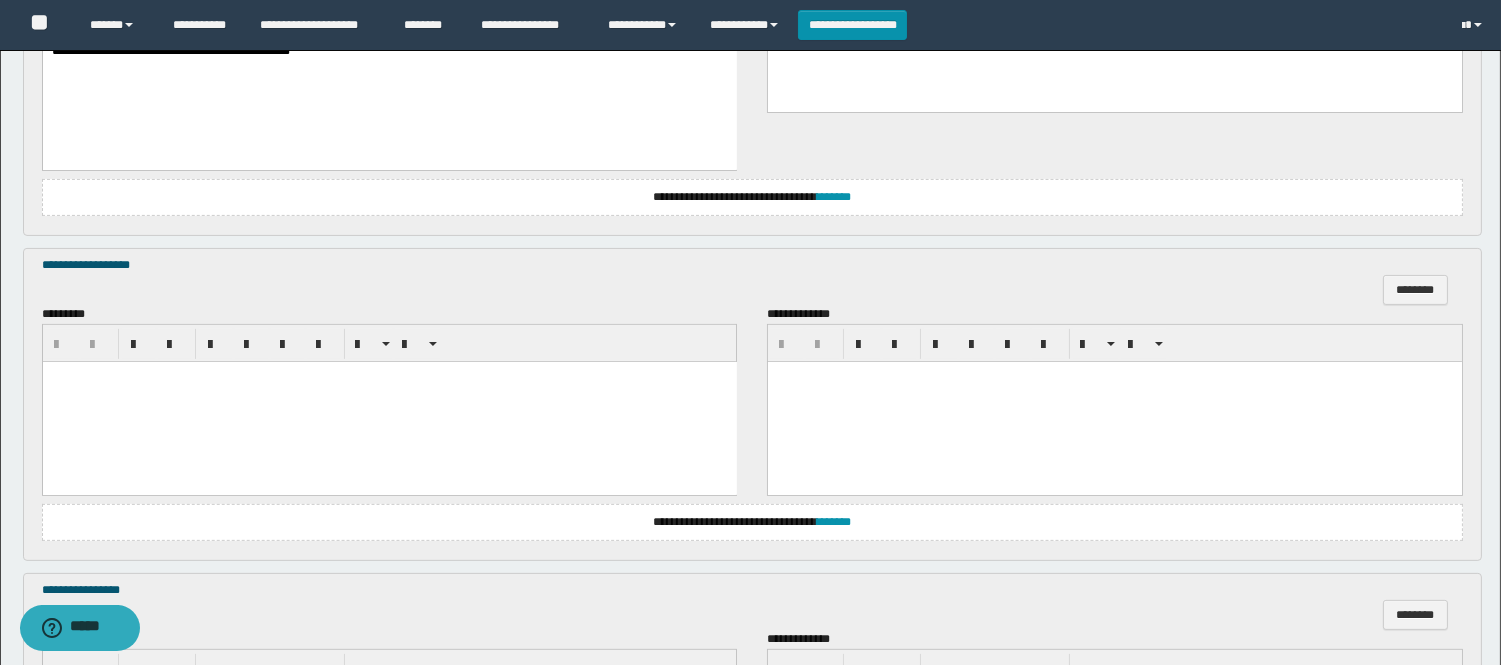 scroll, scrollTop: 1222, scrollLeft: 0, axis: vertical 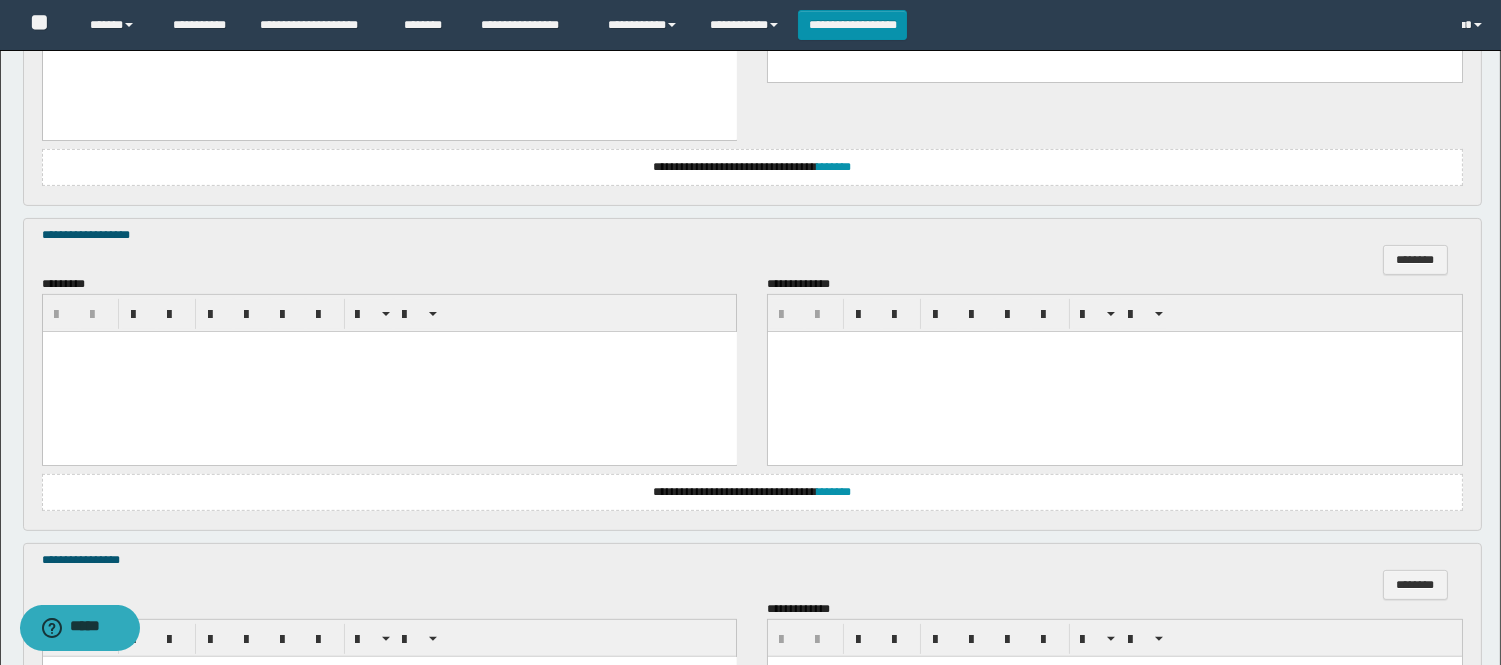 click at bounding box center [389, 372] 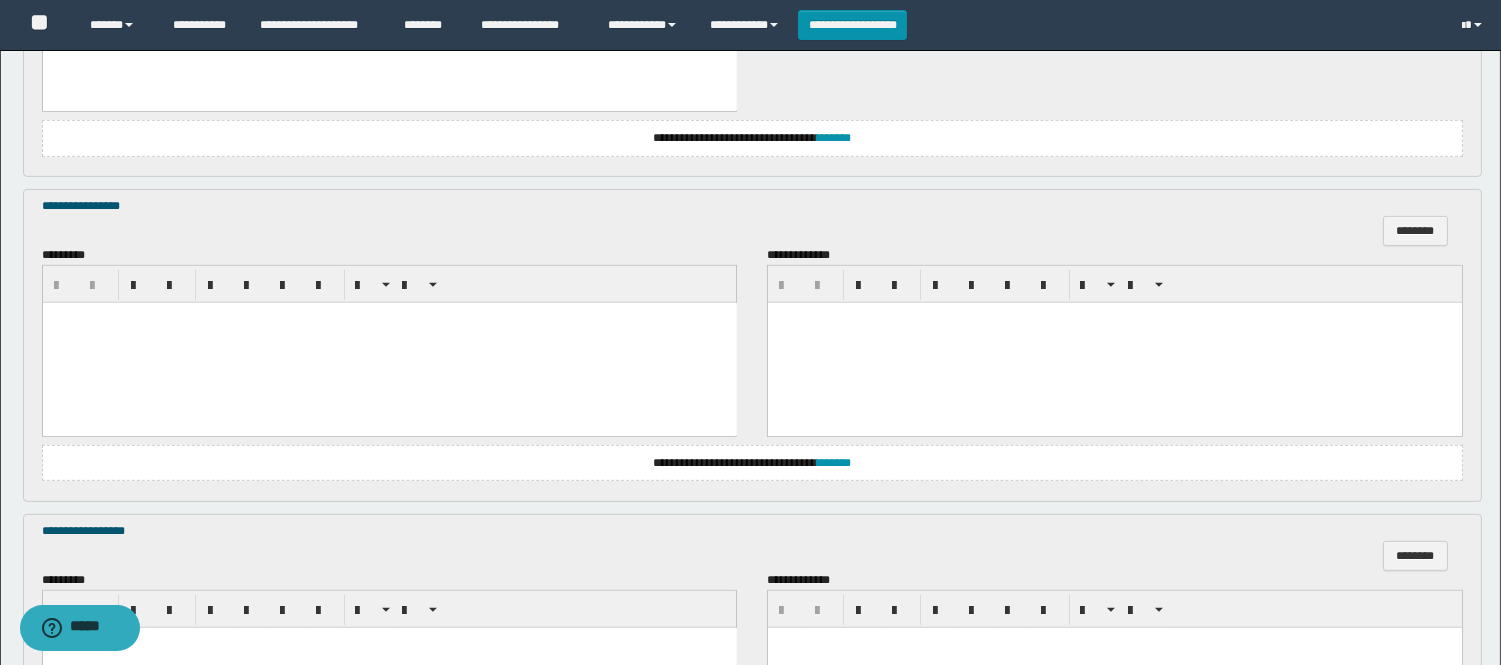 scroll, scrollTop: 1666, scrollLeft: 0, axis: vertical 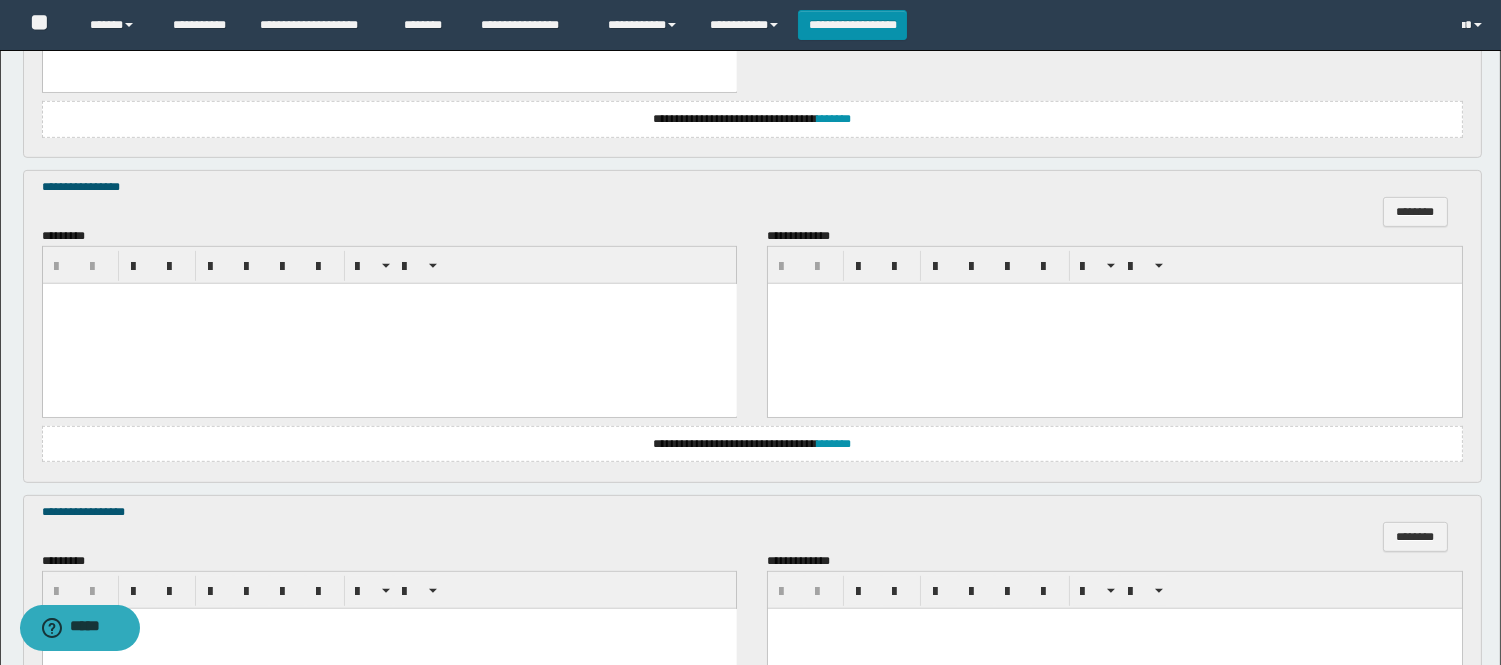 click at bounding box center (389, 324) 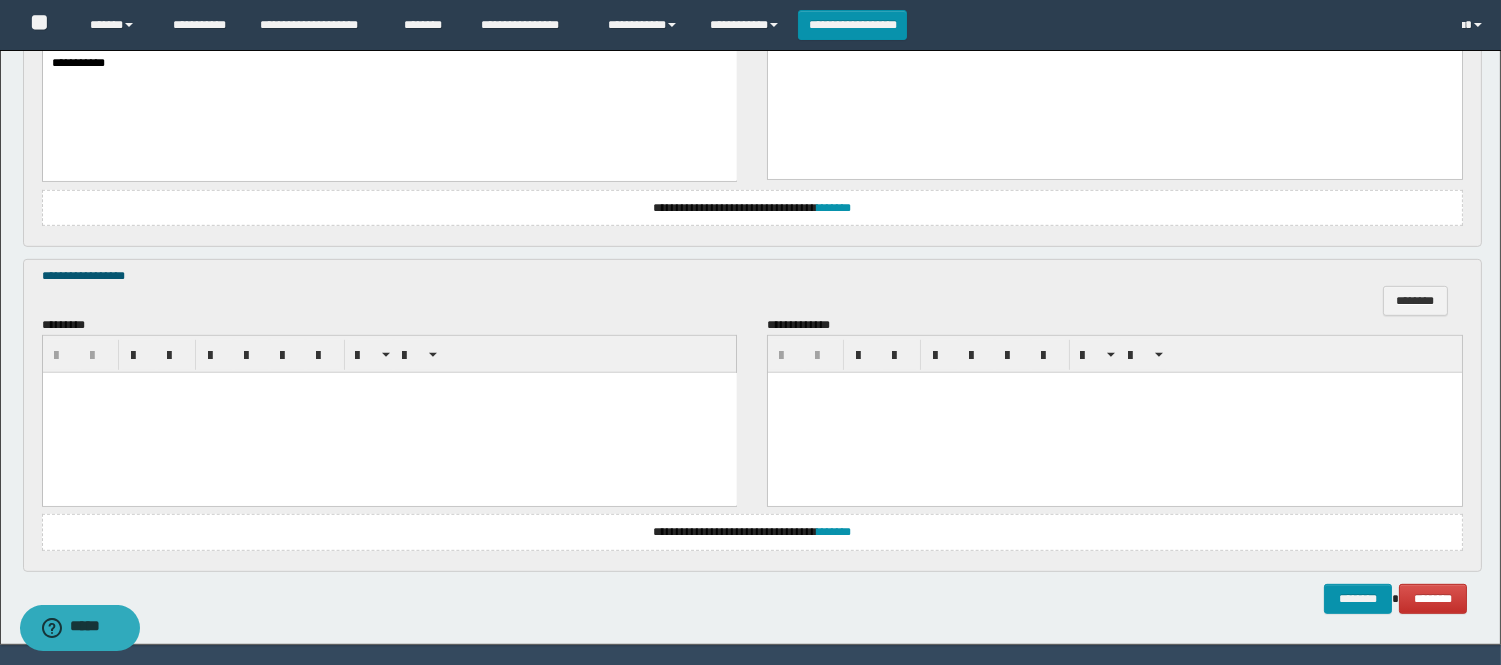 scroll, scrollTop: 1961, scrollLeft: 0, axis: vertical 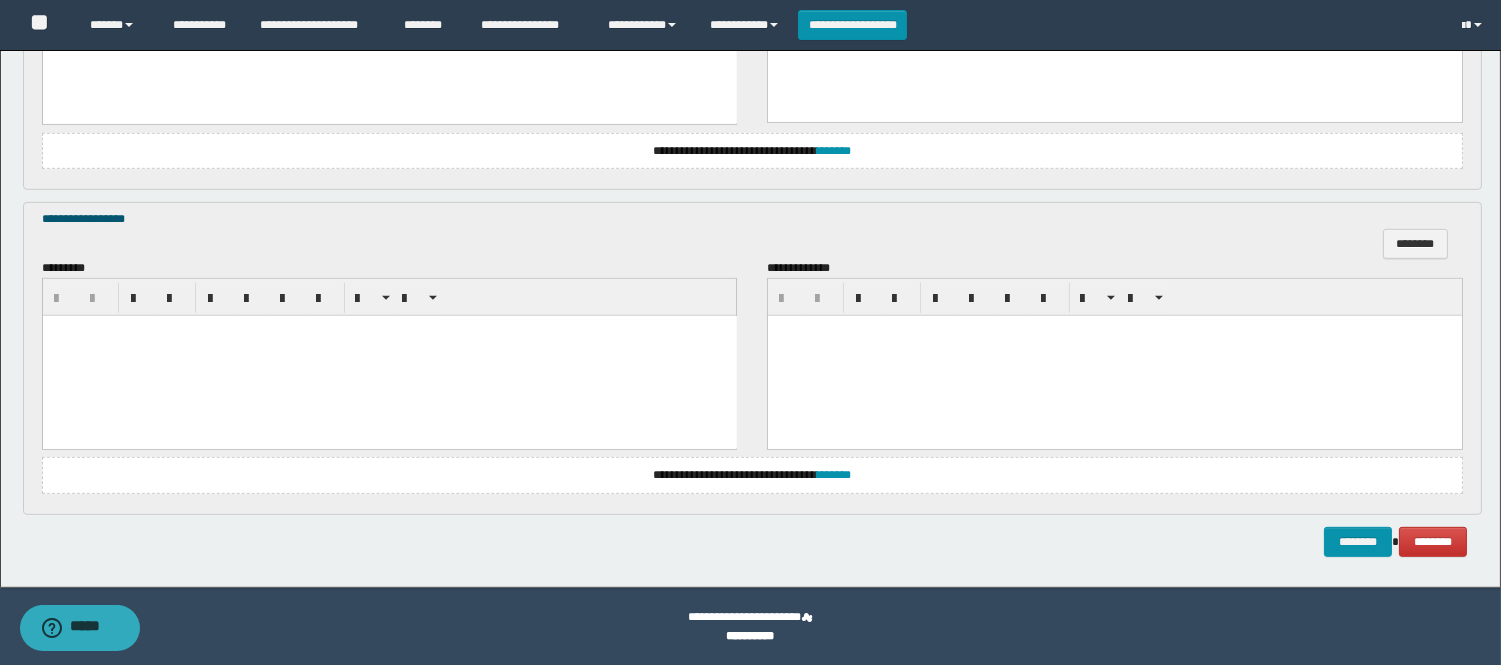 click at bounding box center [389, 355] 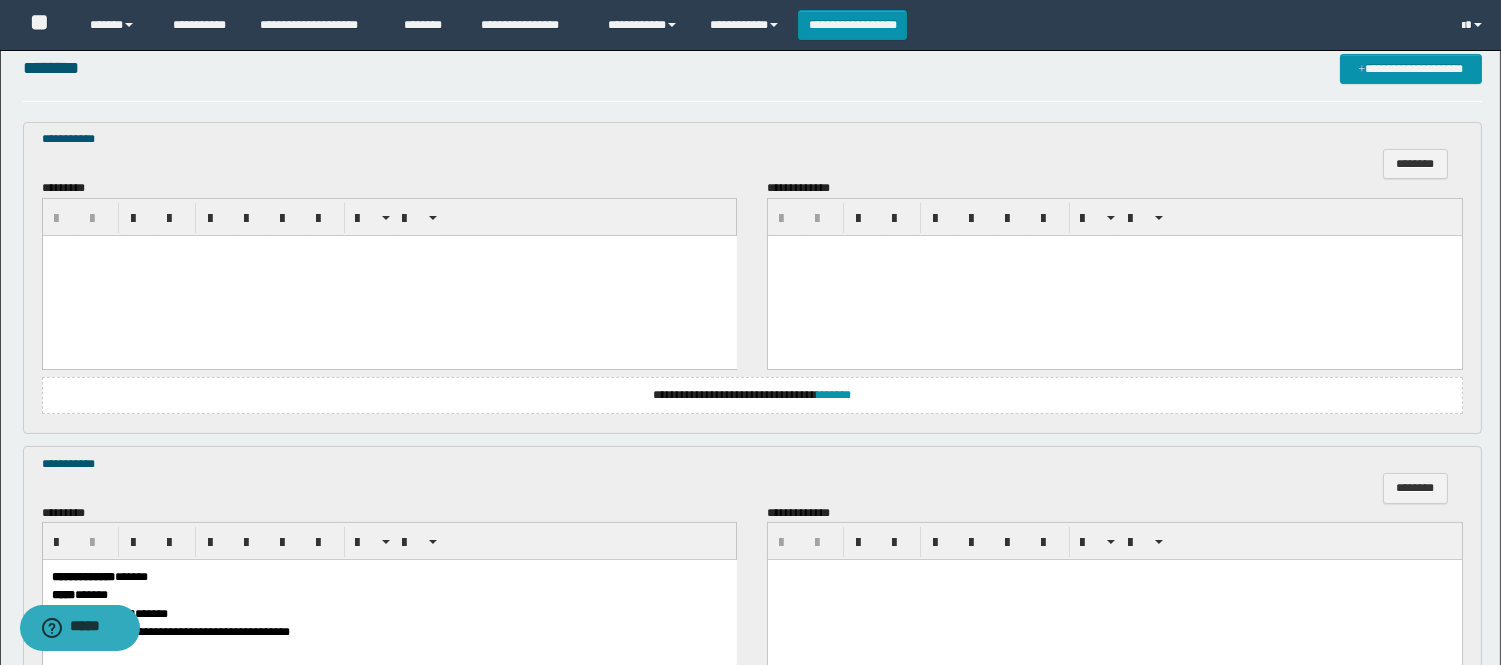 scroll, scrollTop: 516, scrollLeft: 0, axis: vertical 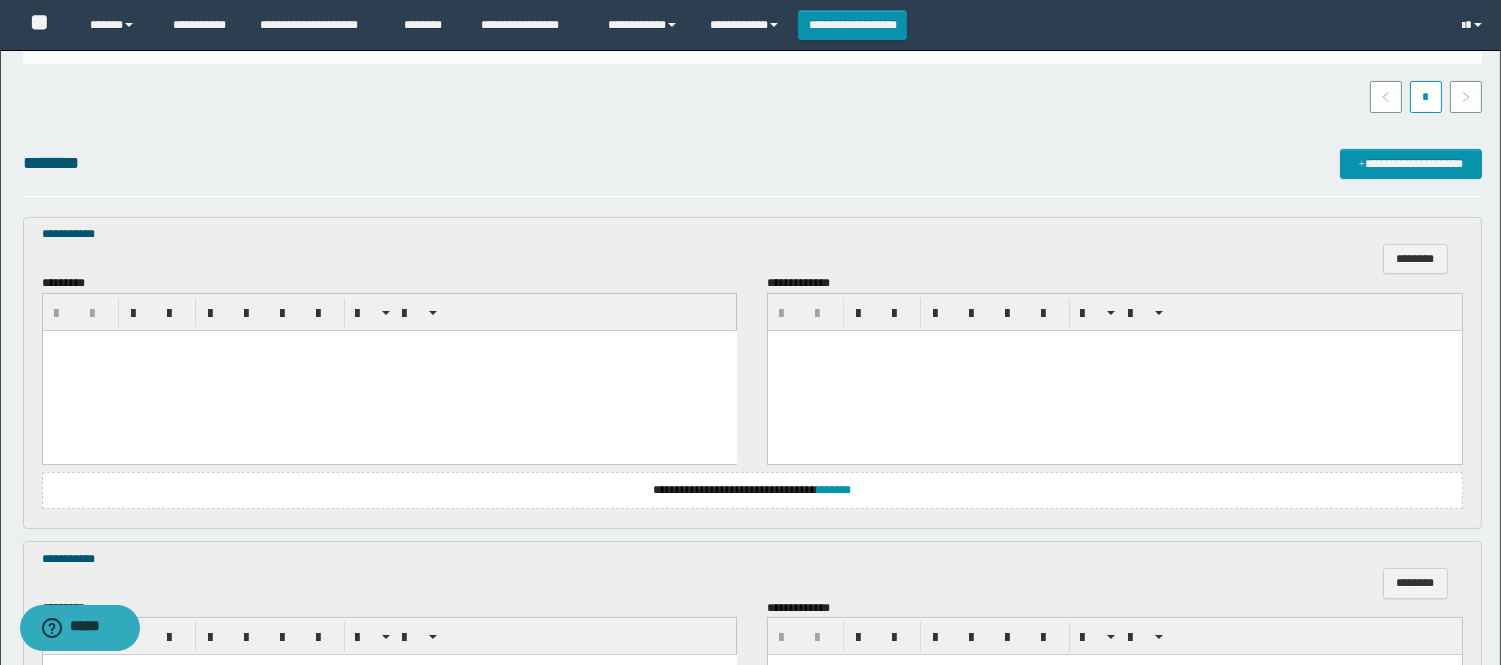 click at bounding box center [389, 370] 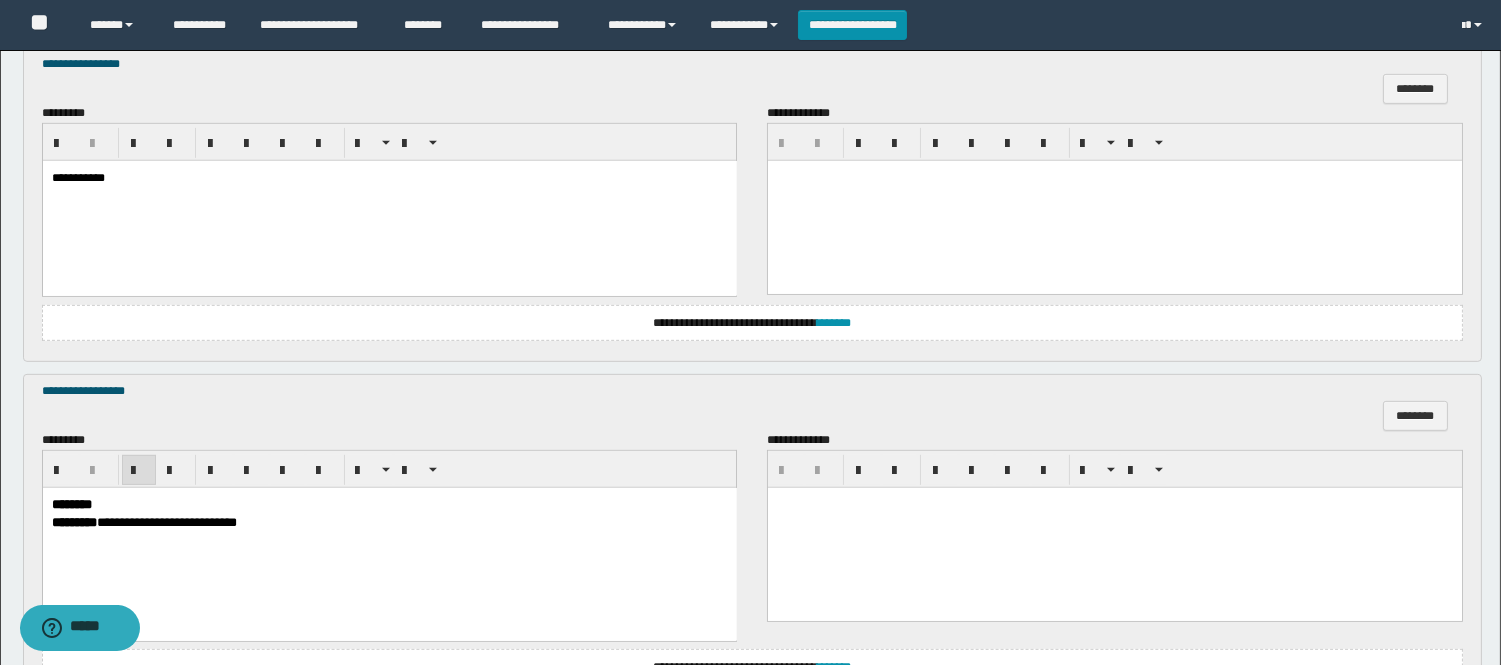 scroll, scrollTop: 1986, scrollLeft: 0, axis: vertical 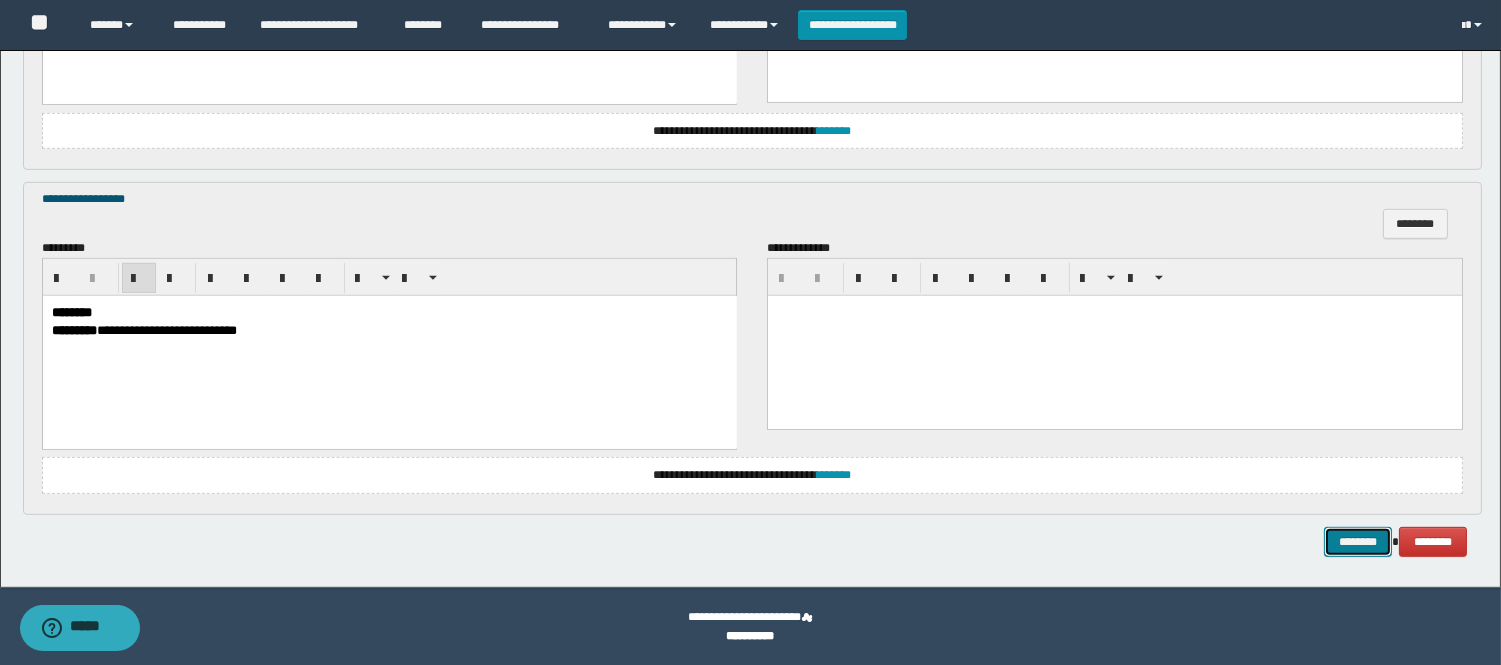 click on "********" at bounding box center [1358, 542] 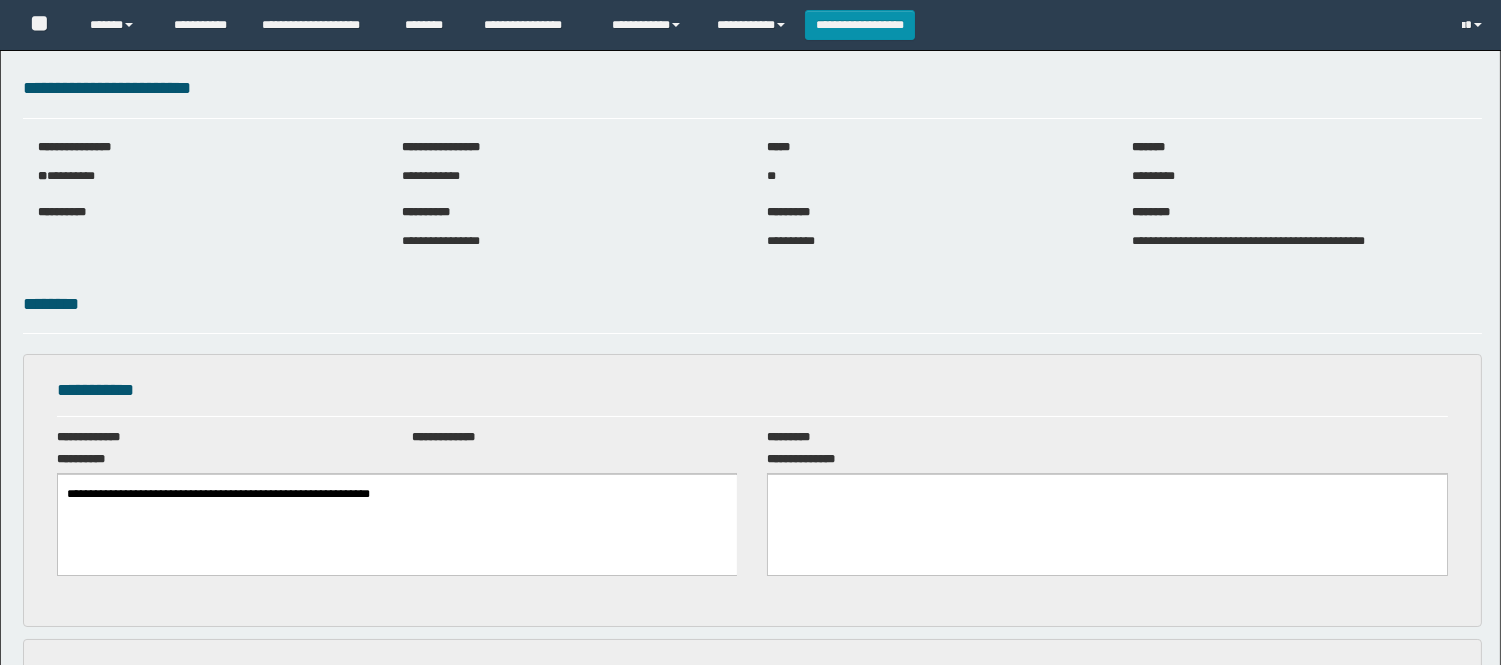 scroll, scrollTop: 0, scrollLeft: 0, axis: both 